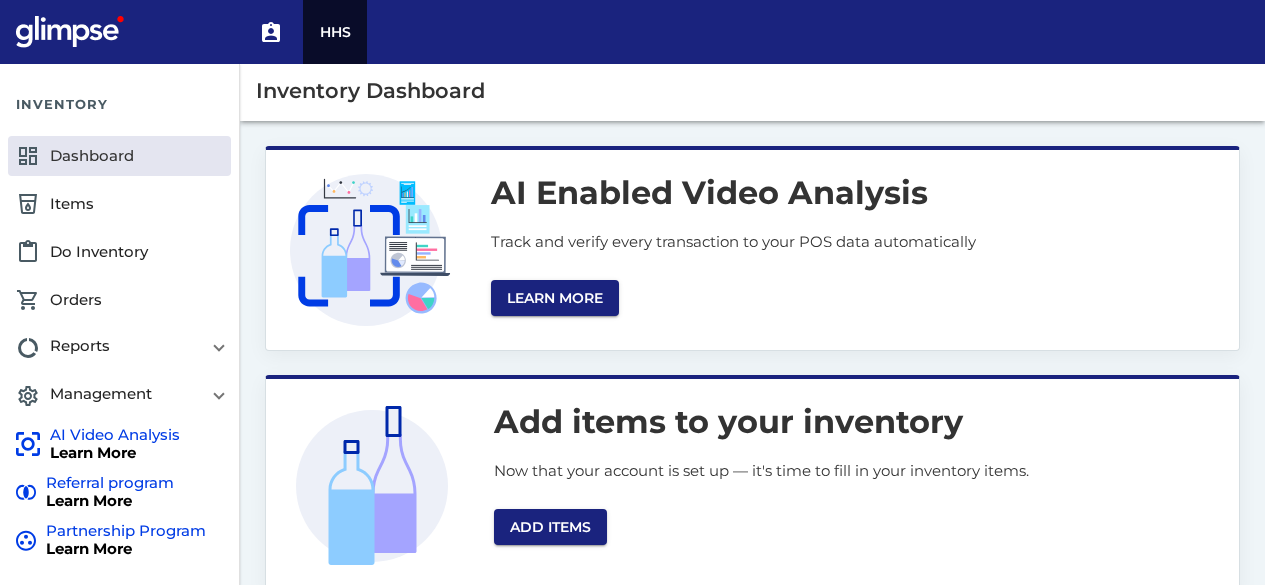 scroll, scrollTop: 0, scrollLeft: 0, axis: both 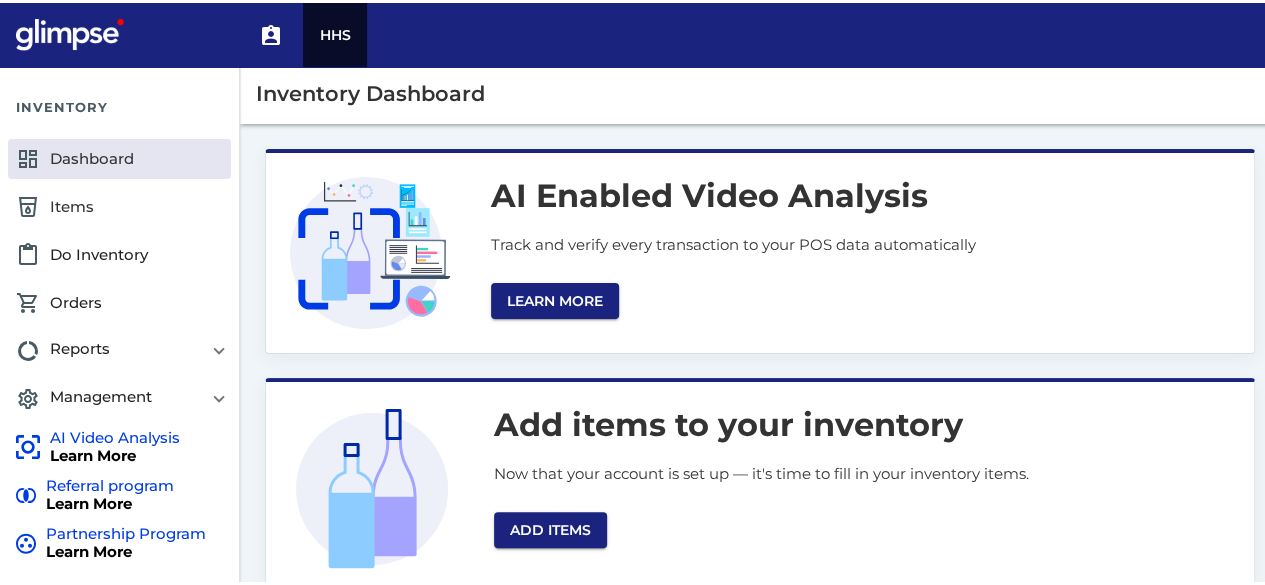 click on "local_drink  Items" at bounding box center (119, 204) 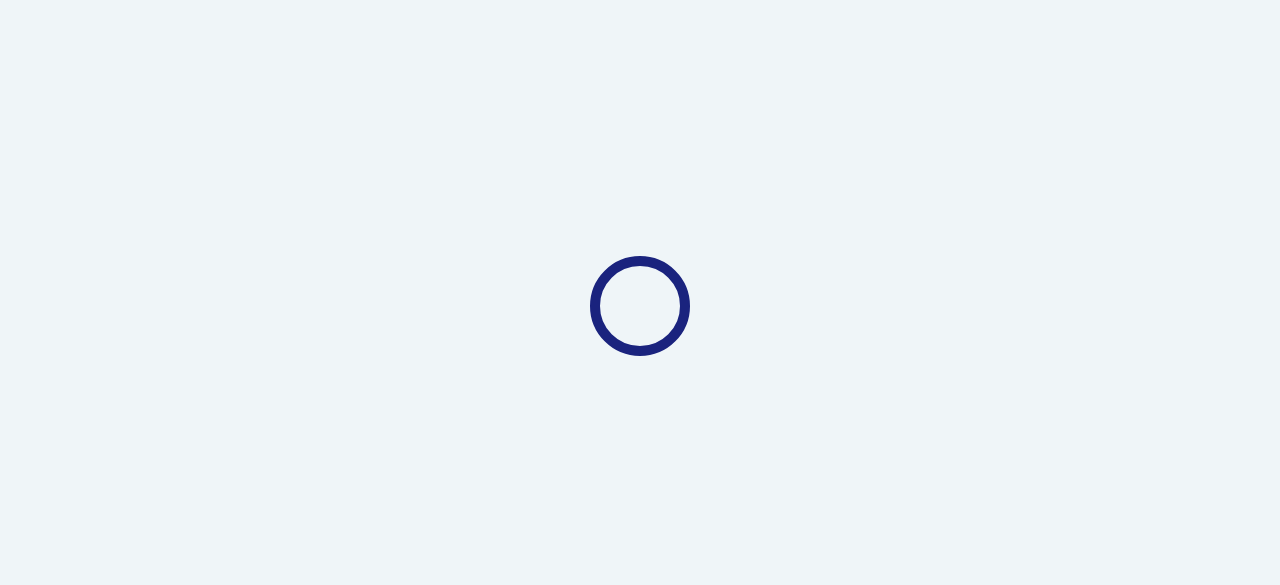 scroll, scrollTop: 0, scrollLeft: 0, axis: both 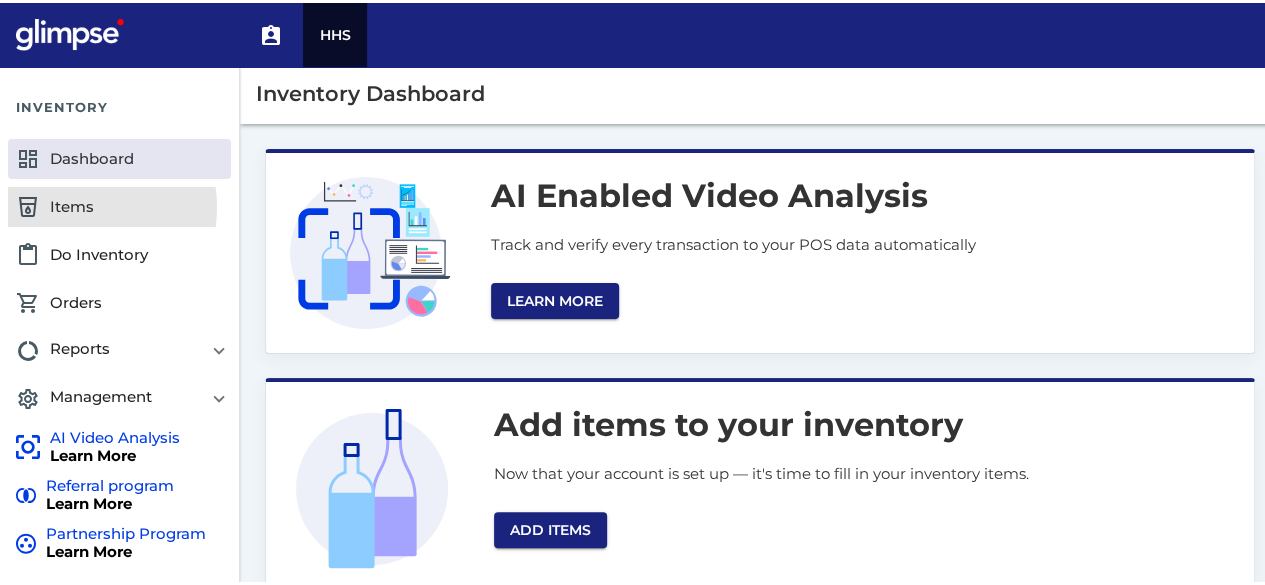click on "local_drink  Items" at bounding box center (119, 204) 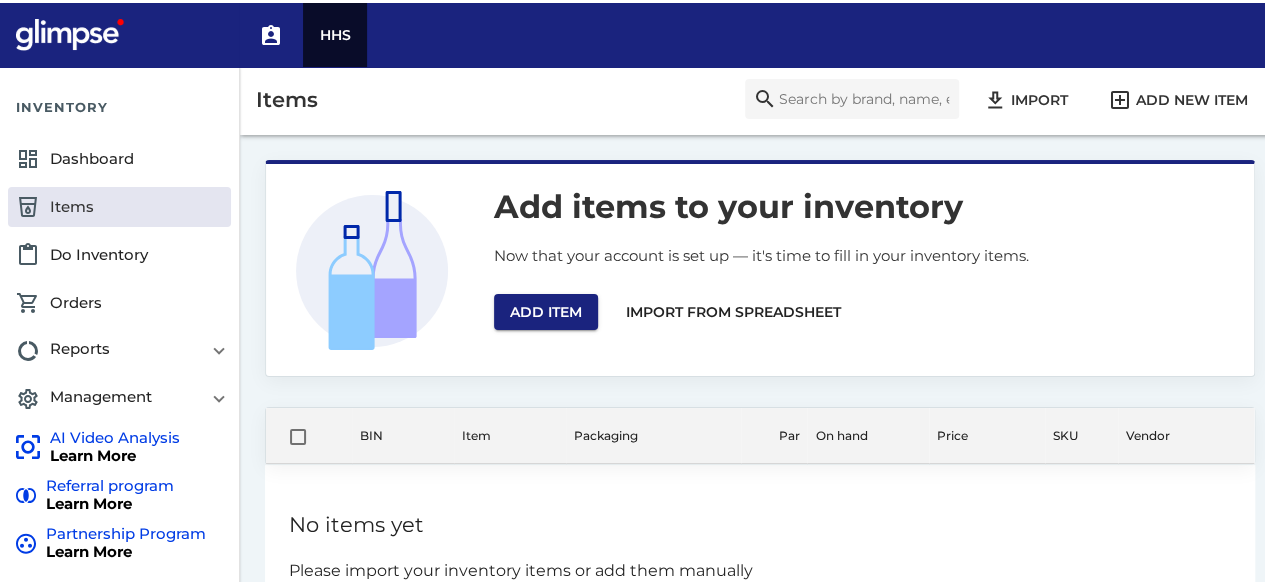 click on "Add item" at bounding box center (546, 309) 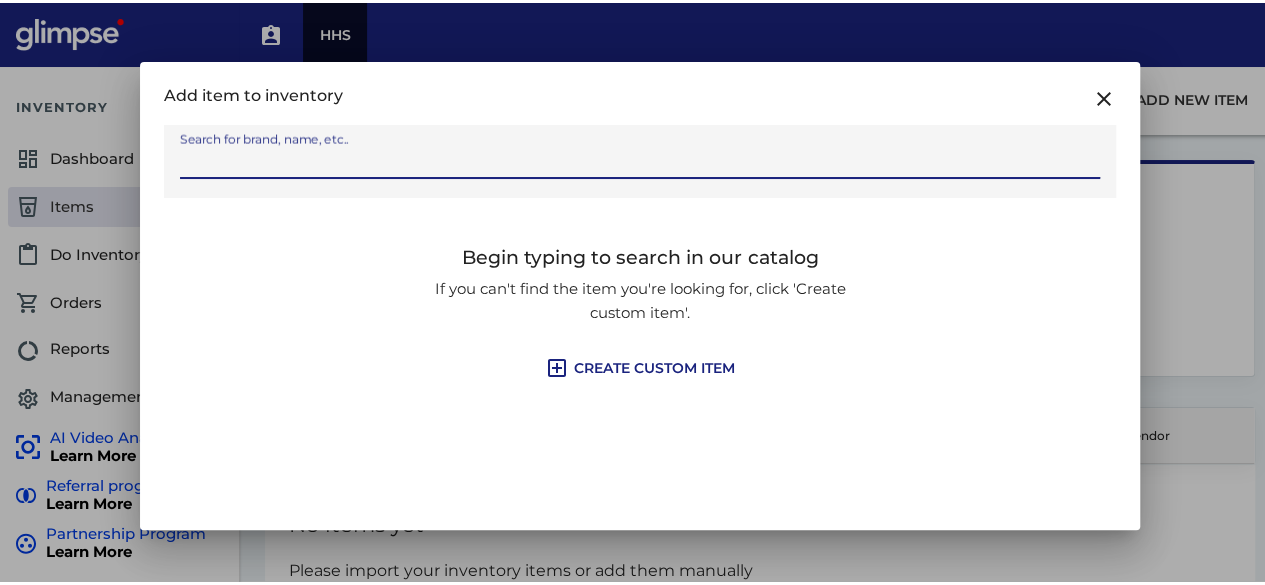 click on "Create custom item" at bounding box center [654, 365] 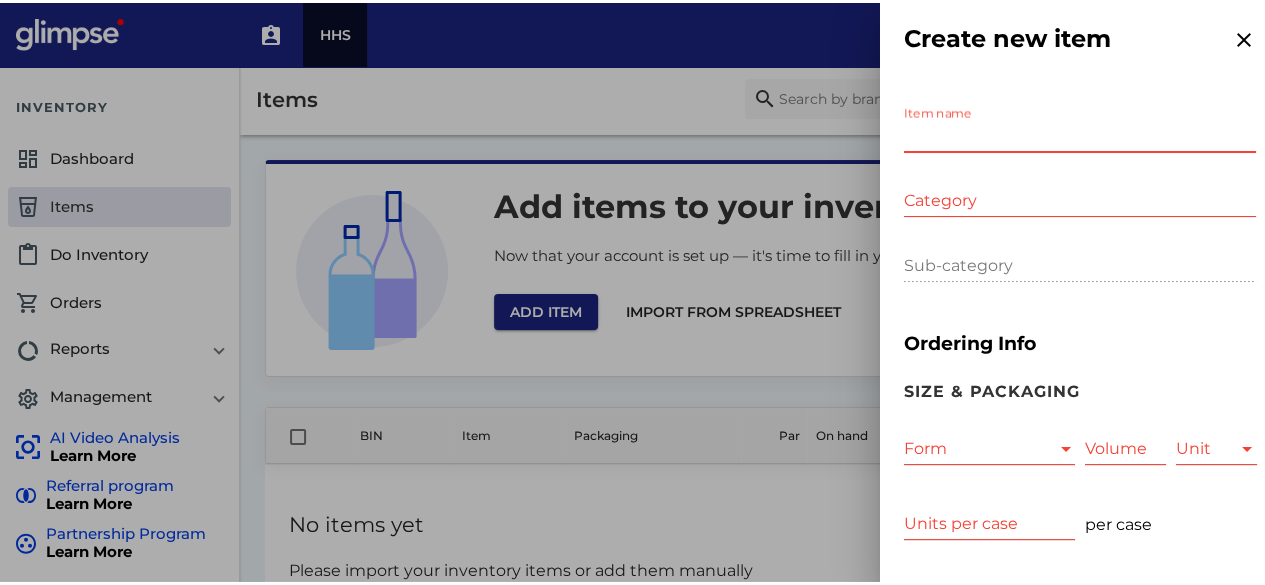click on "Item name" at bounding box center (1080, 133) 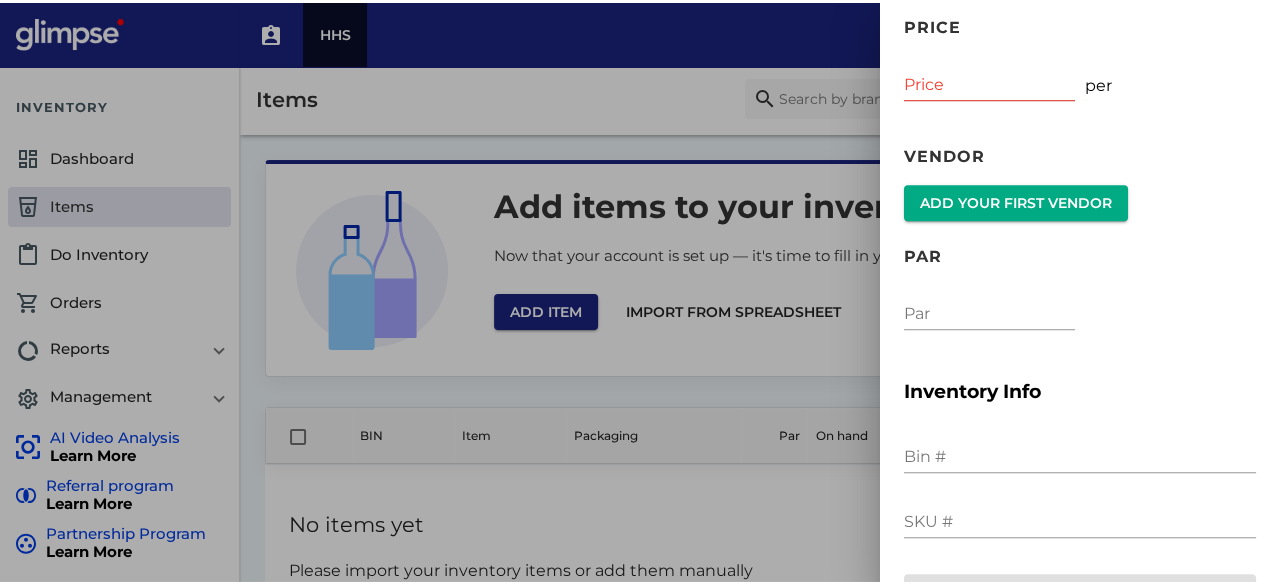 scroll, scrollTop: 616, scrollLeft: 0, axis: vertical 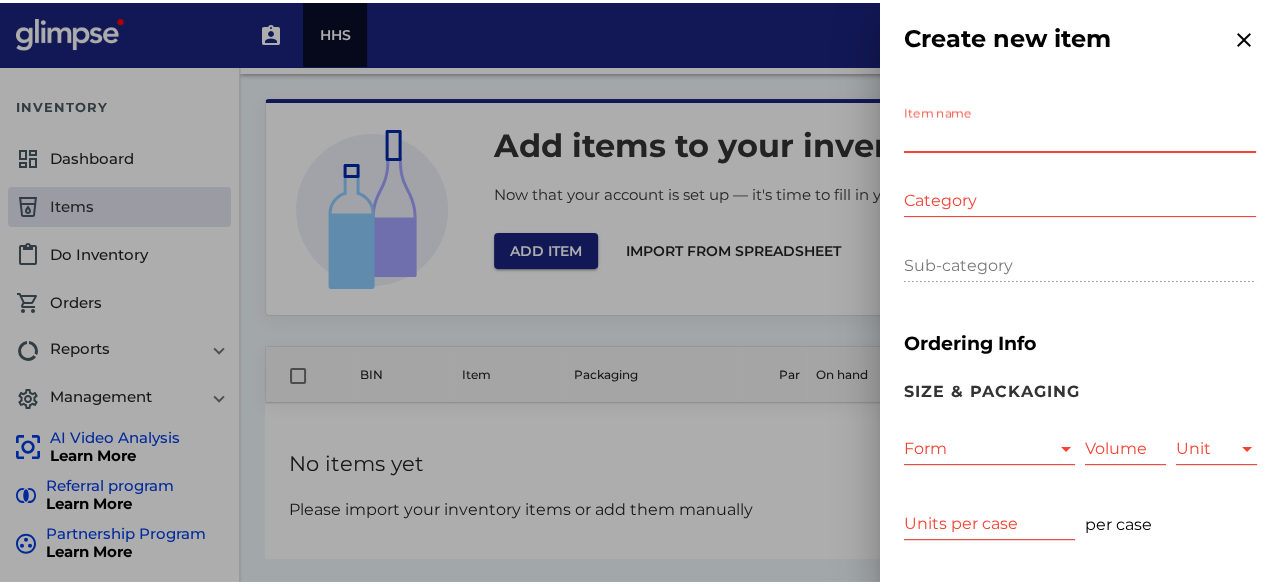 click on "Item name" at bounding box center [1080, 133] 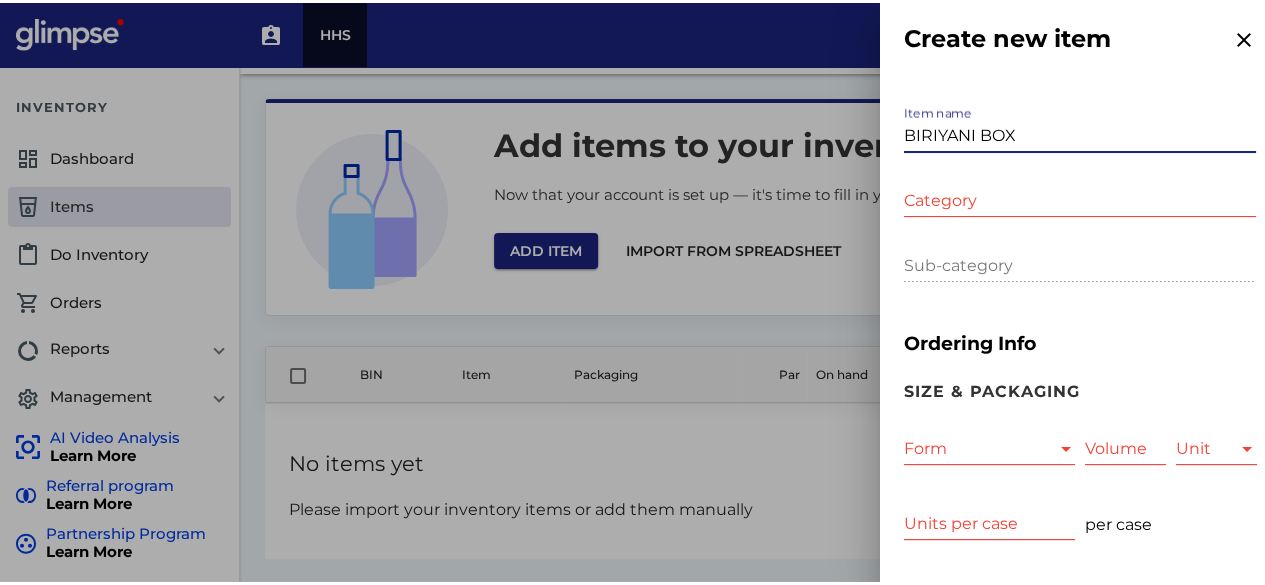 type on "BIRIYANI BOX" 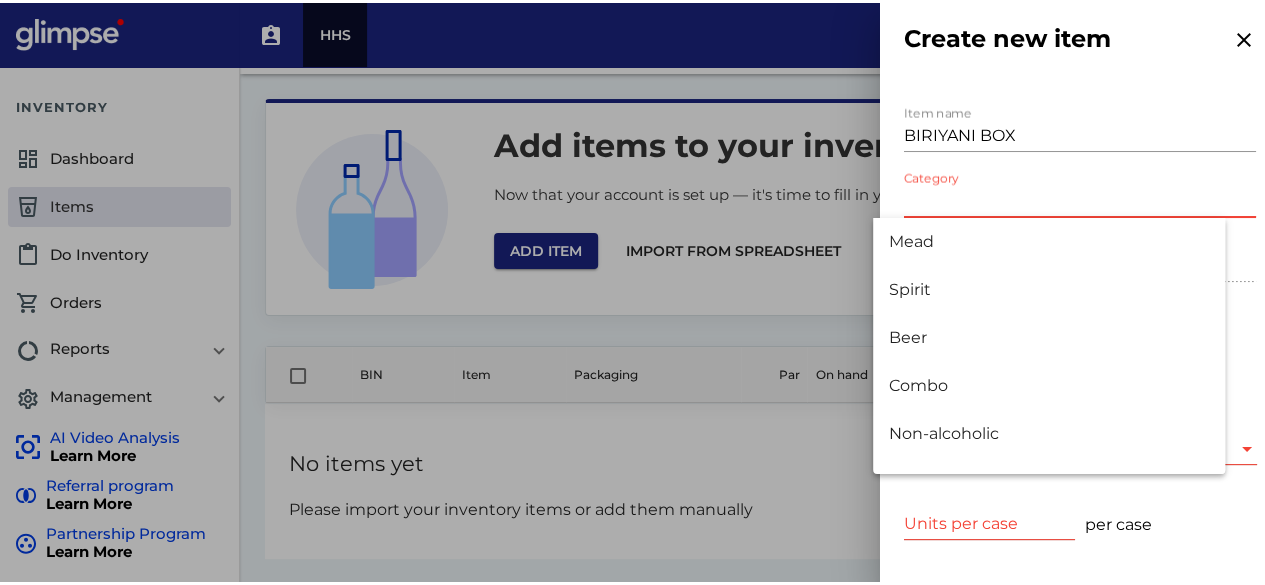 click on "Category" at bounding box center [1080, 198] 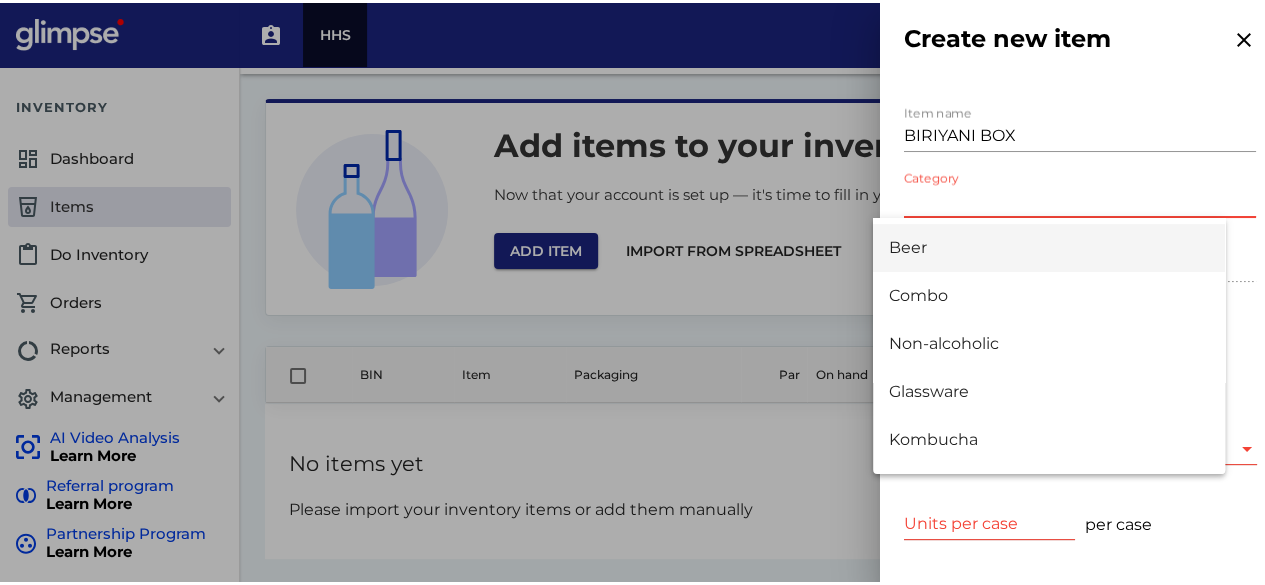 scroll, scrollTop: 0, scrollLeft: 0, axis: both 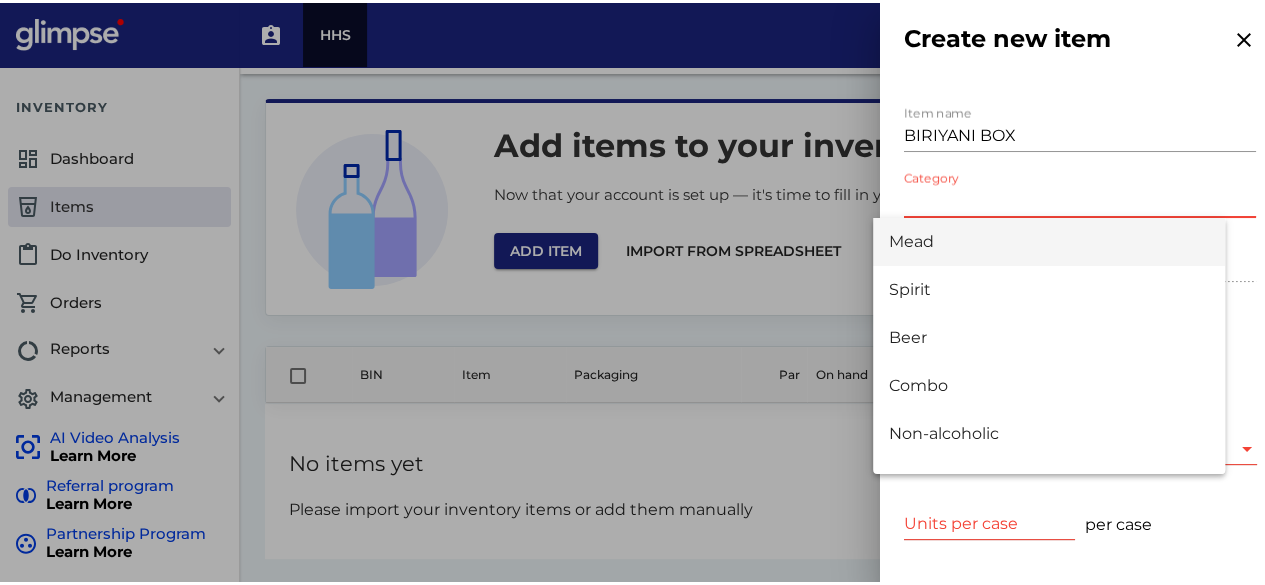 click on "Category" at bounding box center (1080, 198) 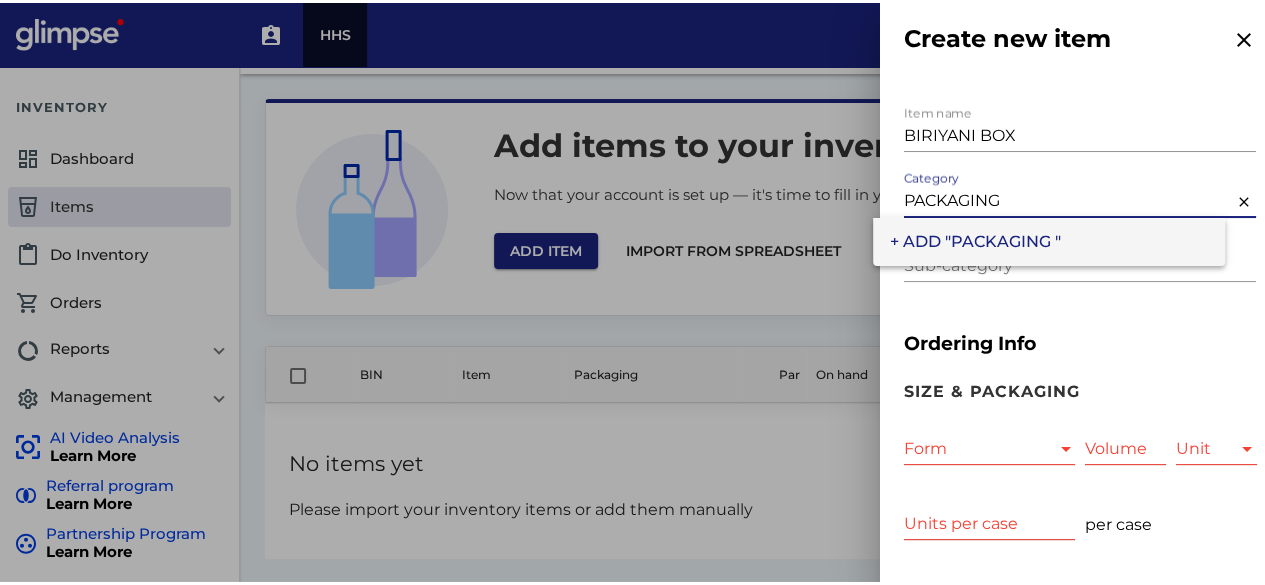 type on "PACKAGING" 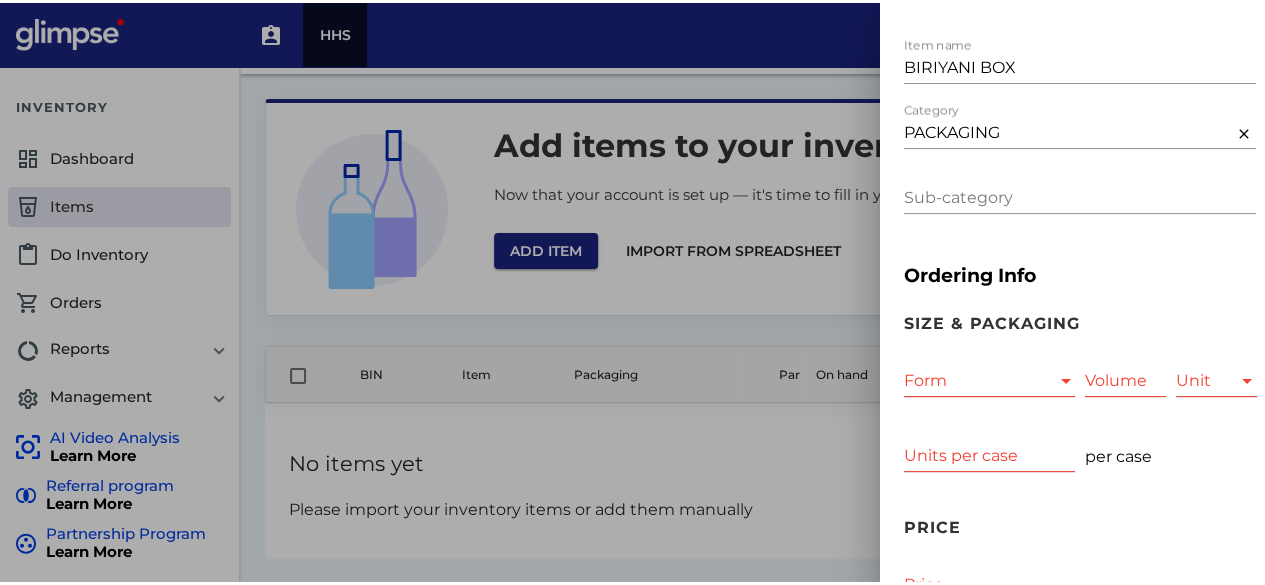 scroll, scrollTop: 100, scrollLeft: 0, axis: vertical 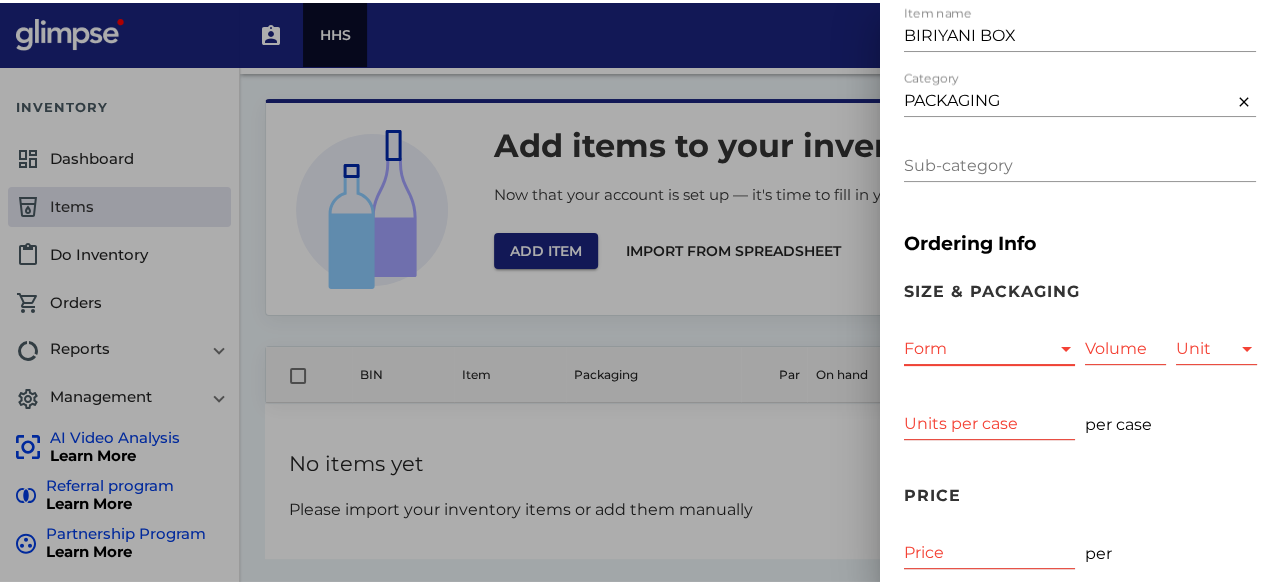 click at bounding box center (1066, 346) 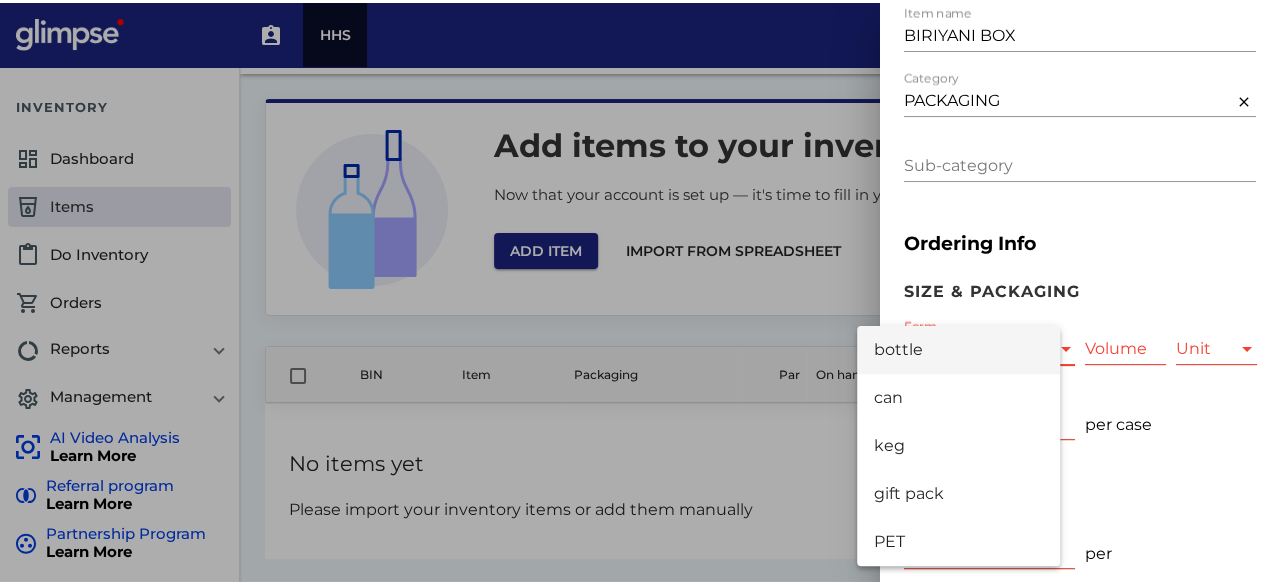 click at bounding box center [640, 292] 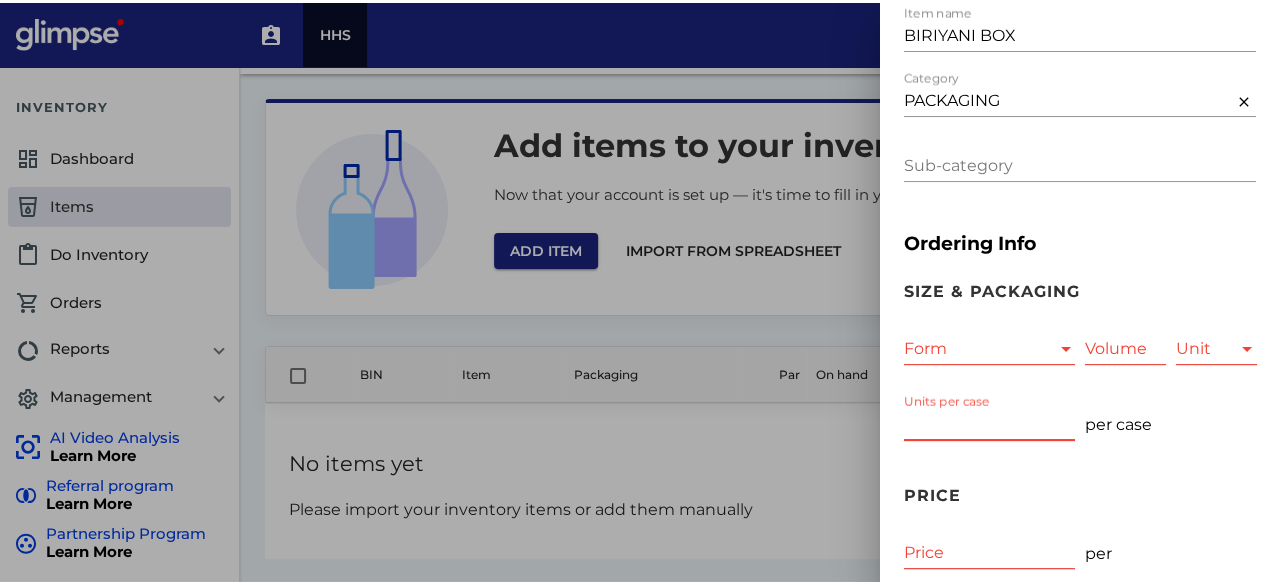 click on "Units per case" at bounding box center [989, 421] 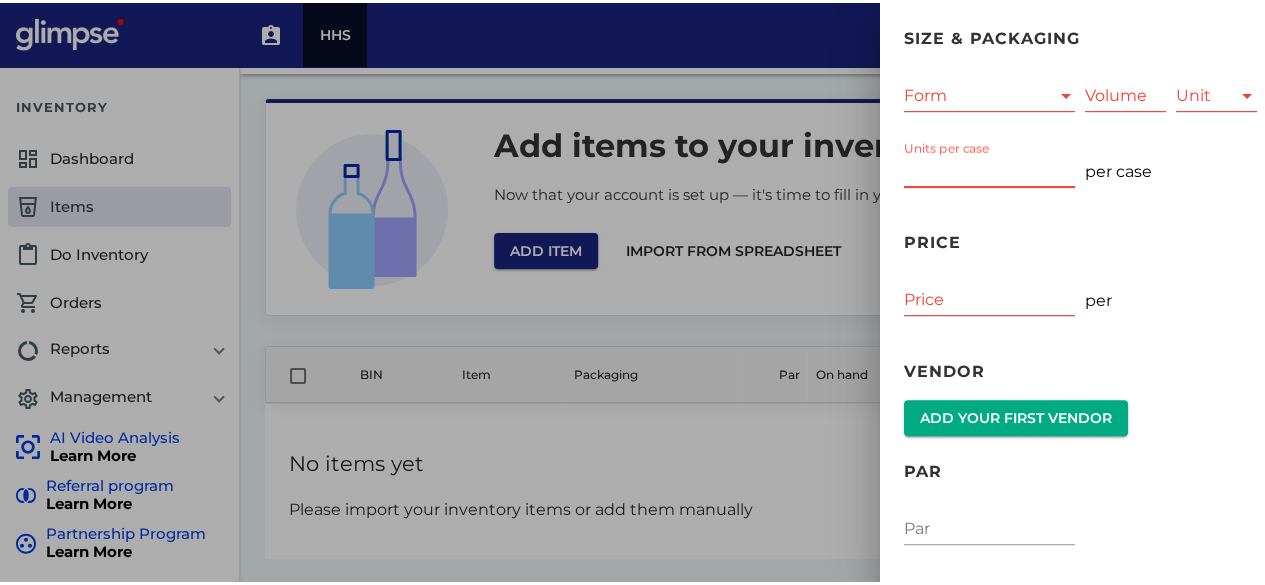 scroll, scrollTop: 316, scrollLeft: 0, axis: vertical 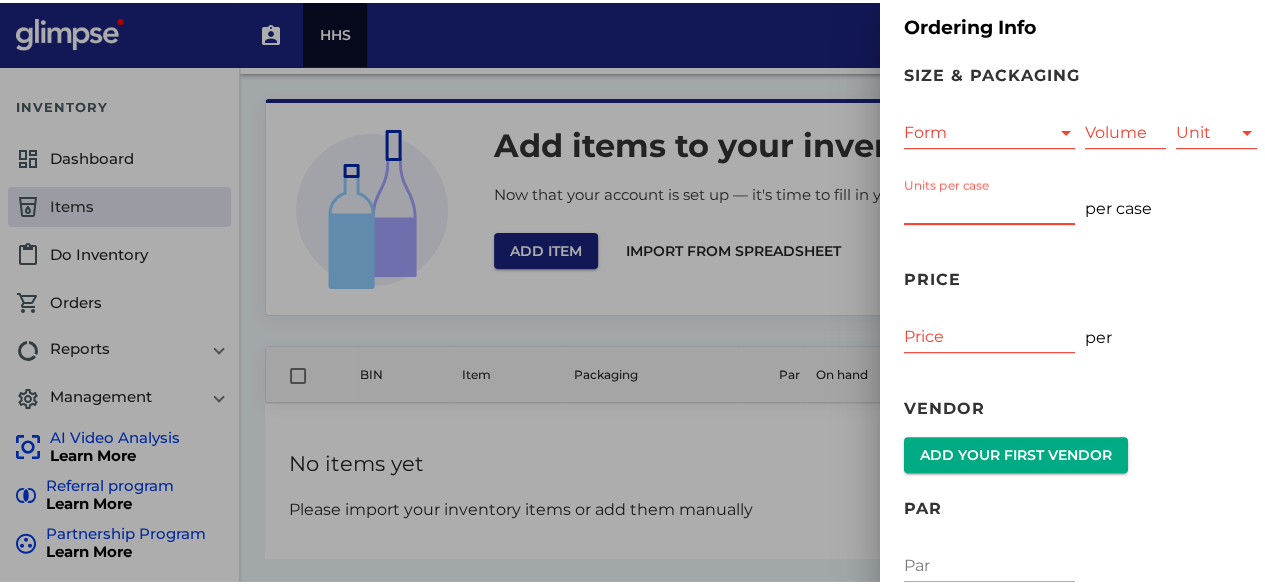 click at bounding box center [640, 292] 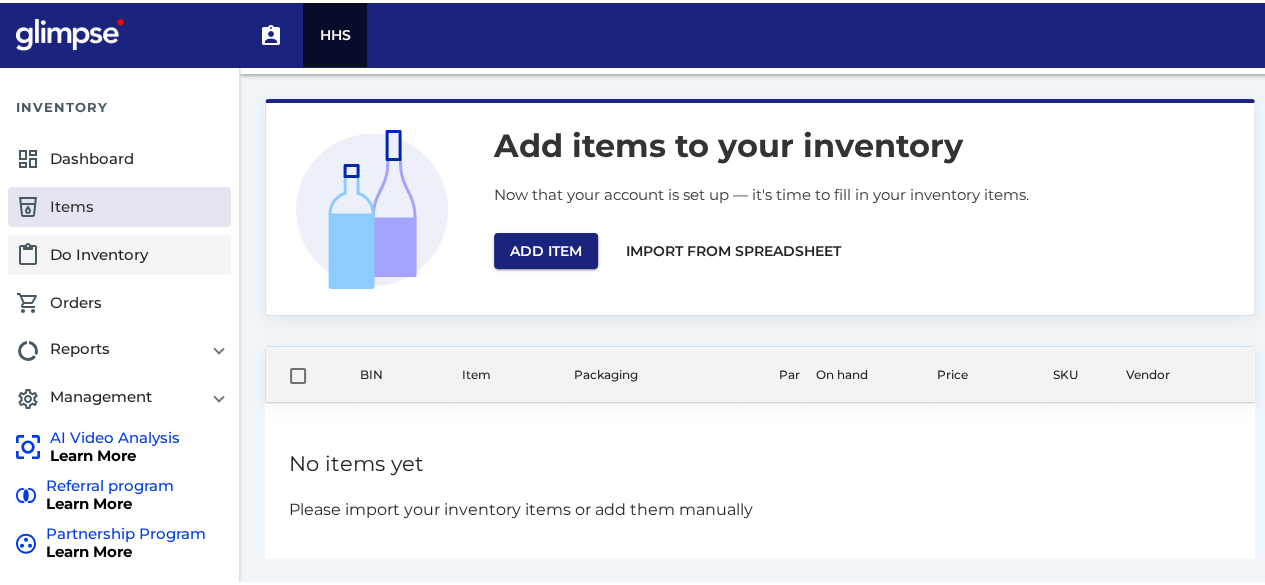 click on "content_paste  Do Inventory" at bounding box center [119, 252] 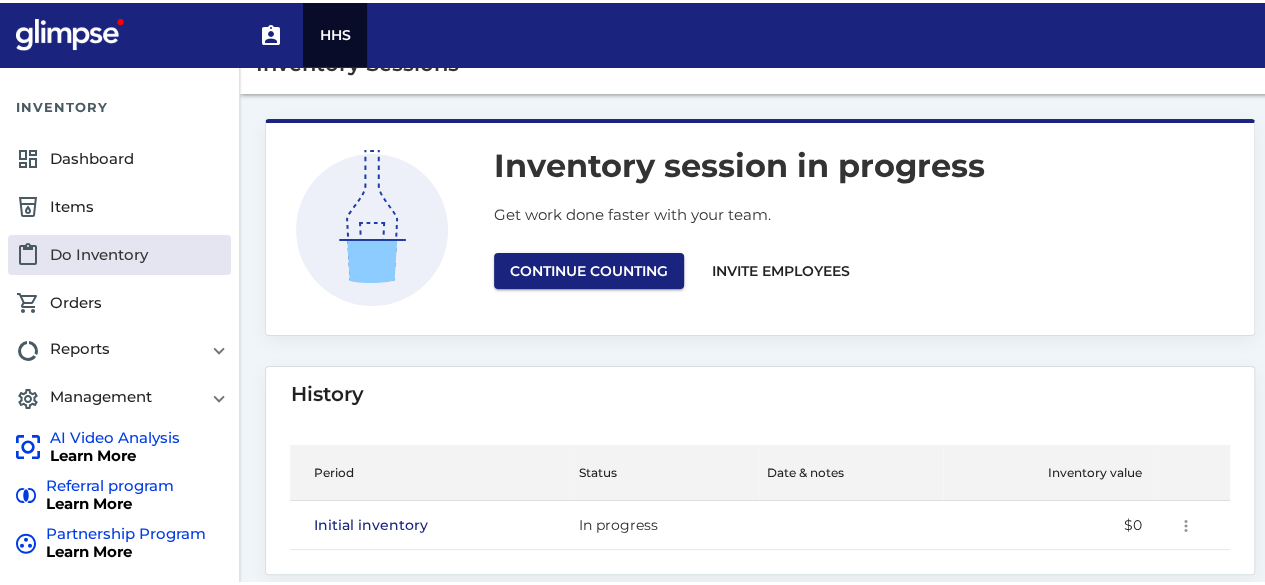 scroll, scrollTop: 46, scrollLeft: 0, axis: vertical 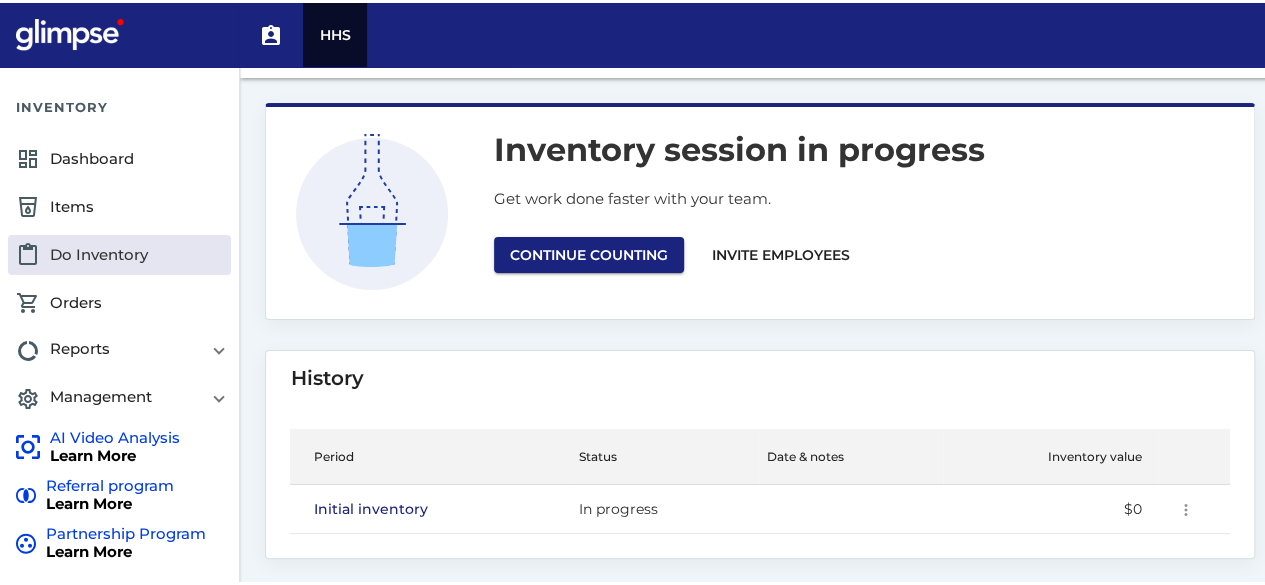 click on "Continue counting" at bounding box center (589, 252) 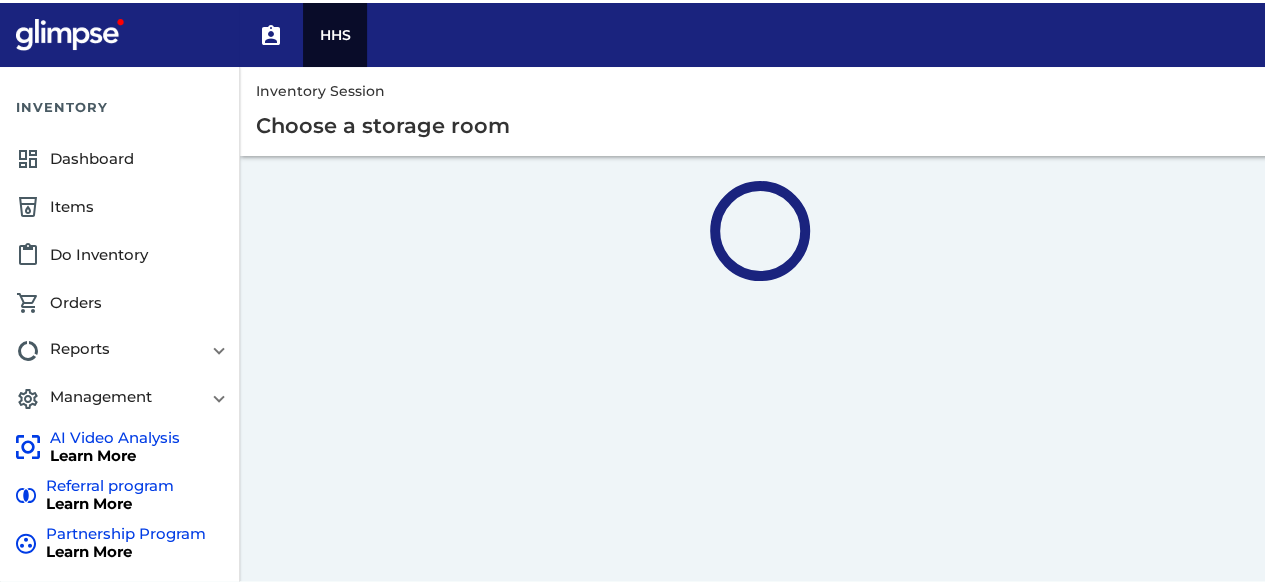 scroll, scrollTop: 0, scrollLeft: 0, axis: both 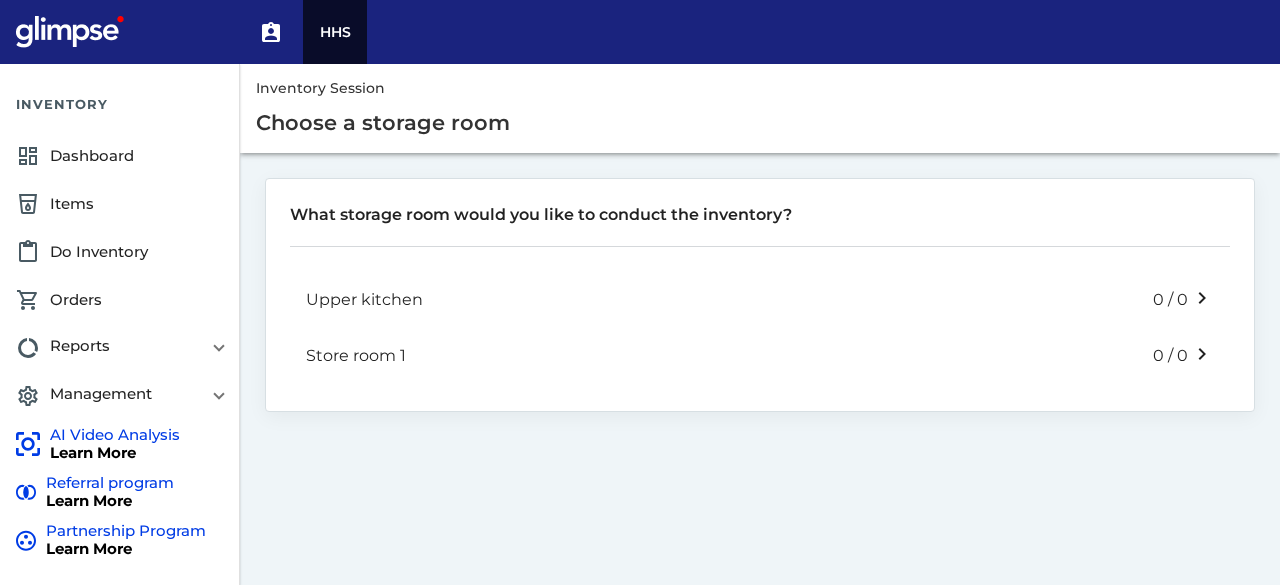 click on "Upper kitchen 0 / 0 keyboard_arrow_right" at bounding box center (760, 299) 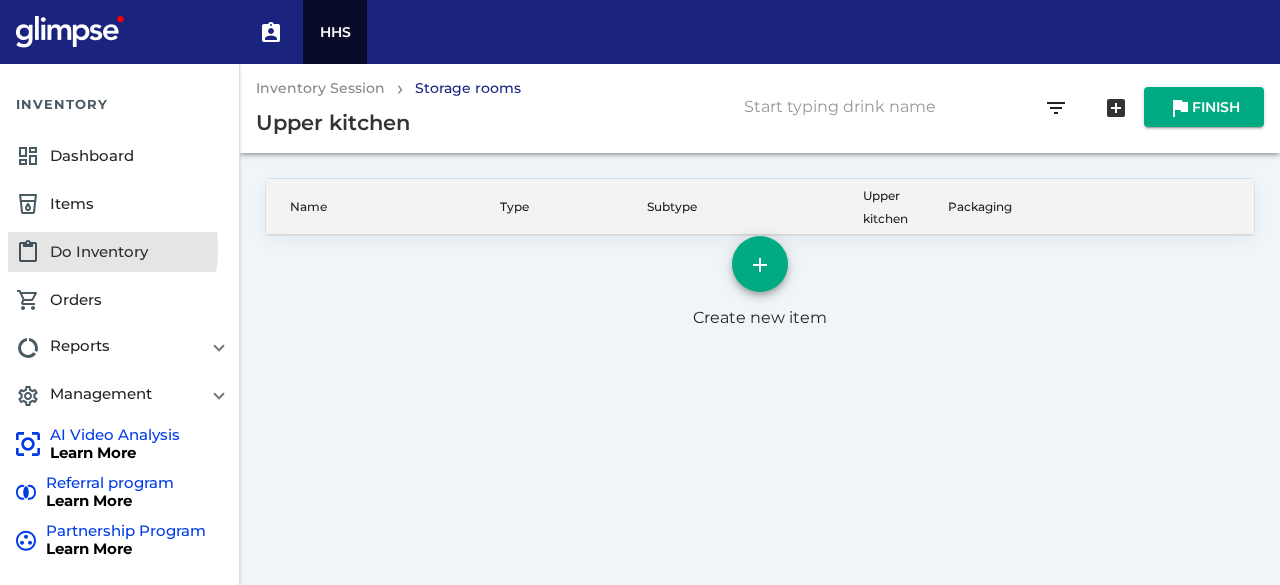 click on "content_paste  Do Inventory" at bounding box center [119, 252] 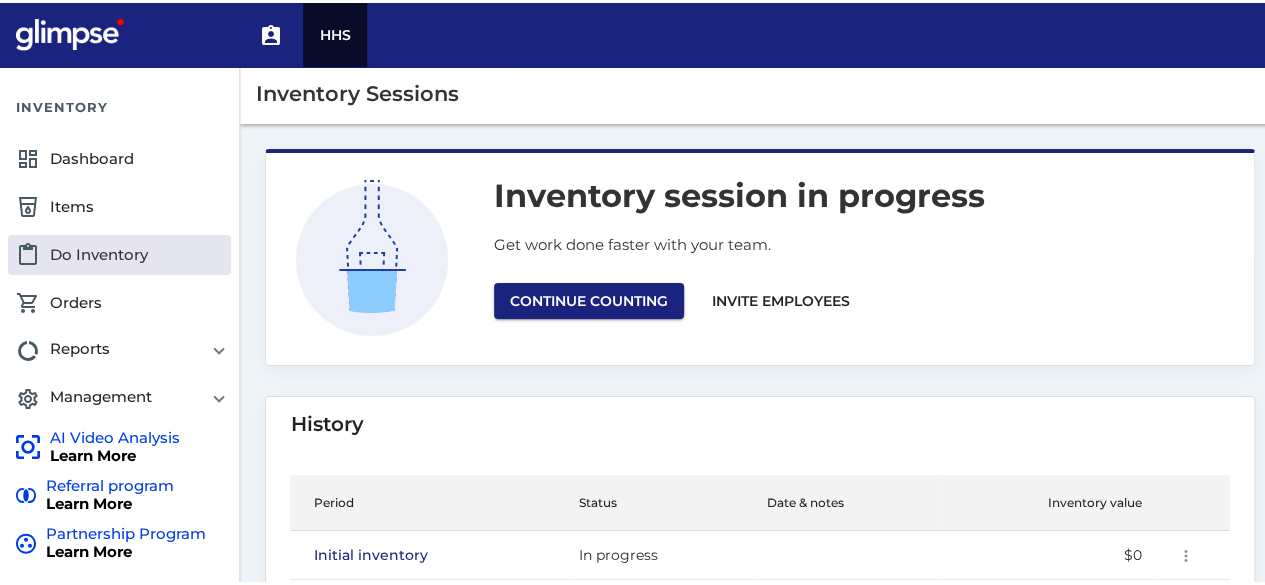 scroll, scrollTop: 46, scrollLeft: 0, axis: vertical 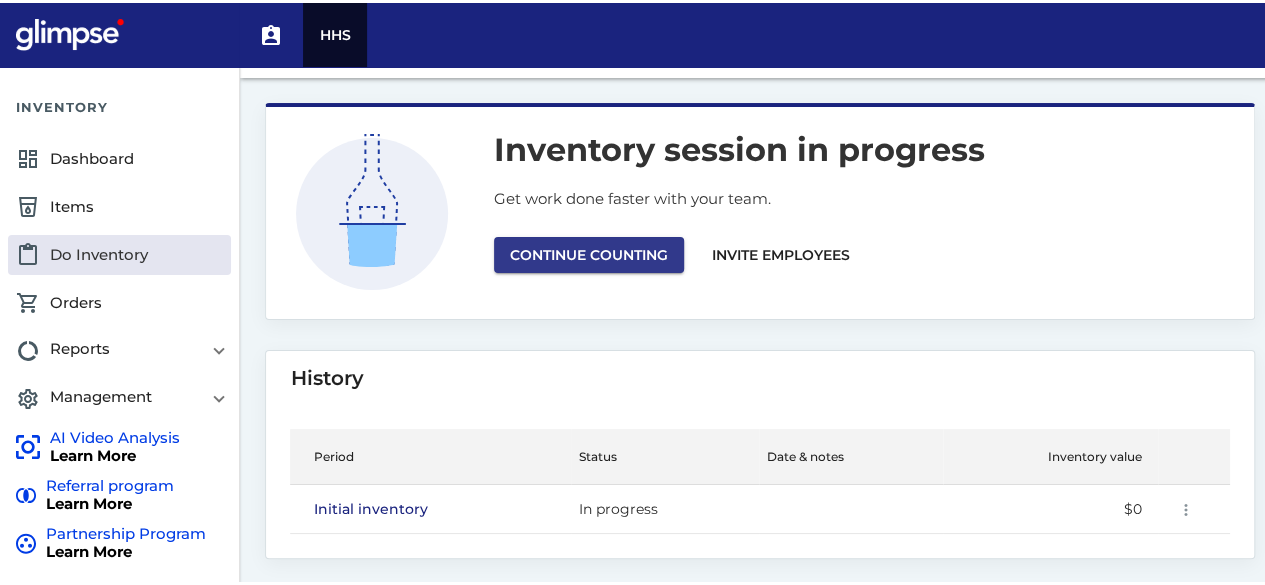 click on "Continue counting" at bounding box center [589, 252] 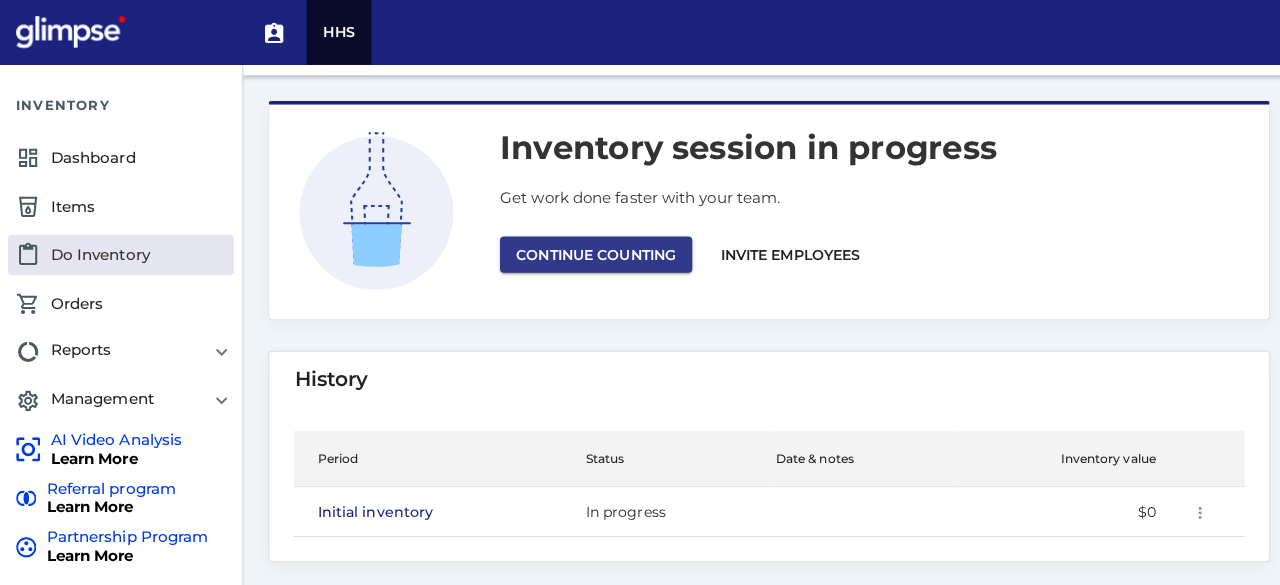 scroll, scrollTop: 0, scrollLeft: 0, axis: both 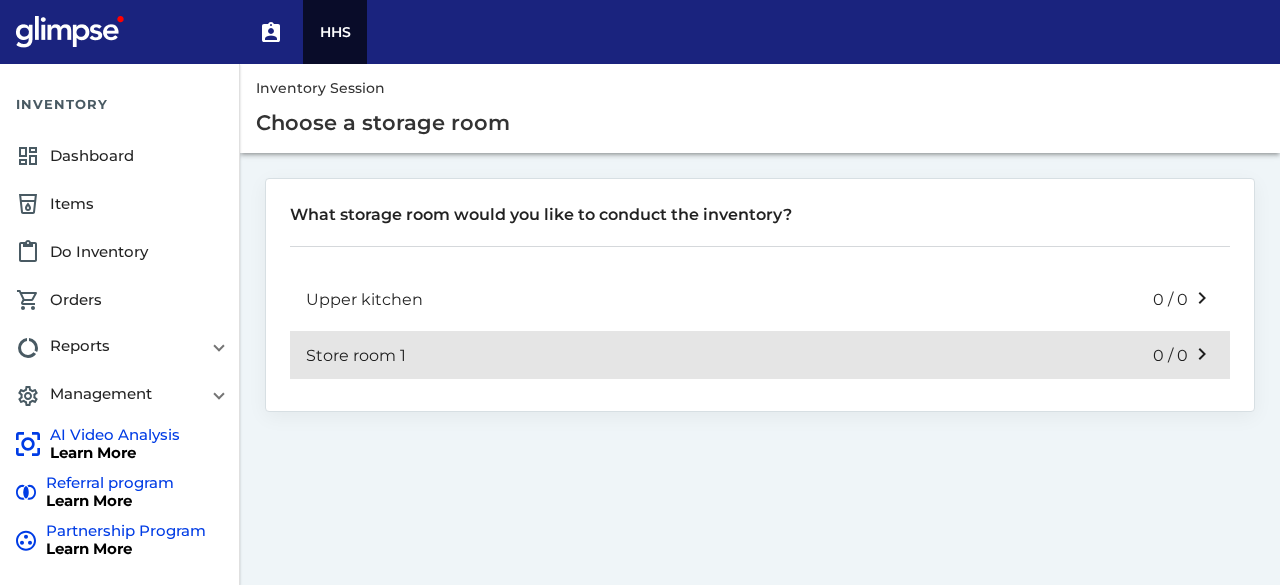 click on "Store room 1 0 / 0 keyboard_arrow_right" at bounding box center (760, 299) 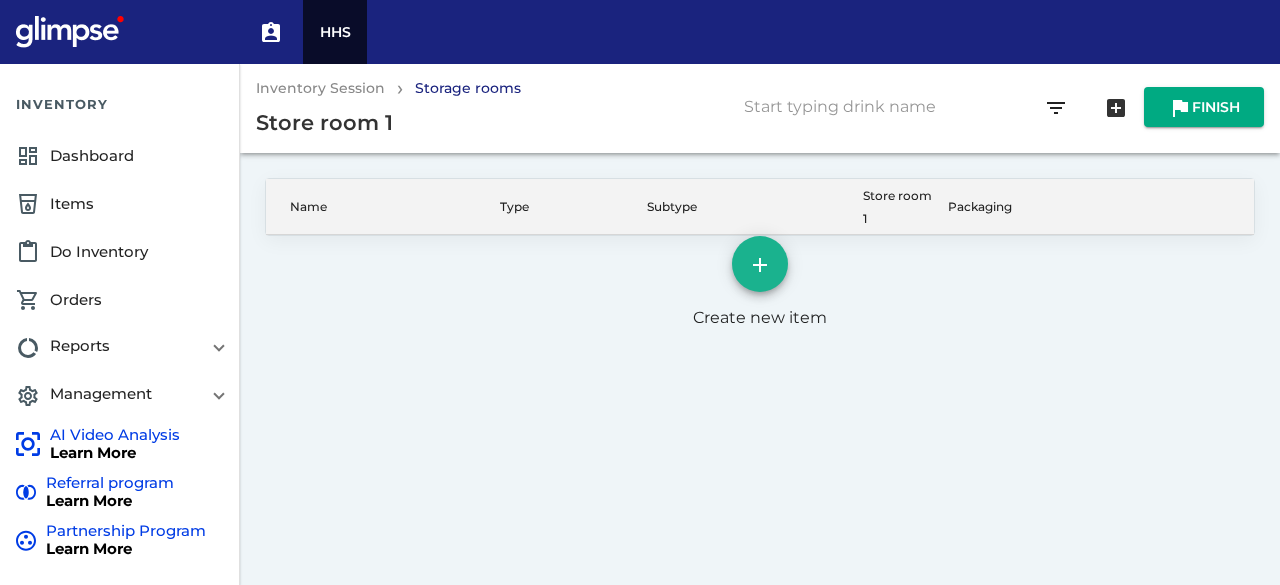 click on "add" at bounding box center [760, 264] 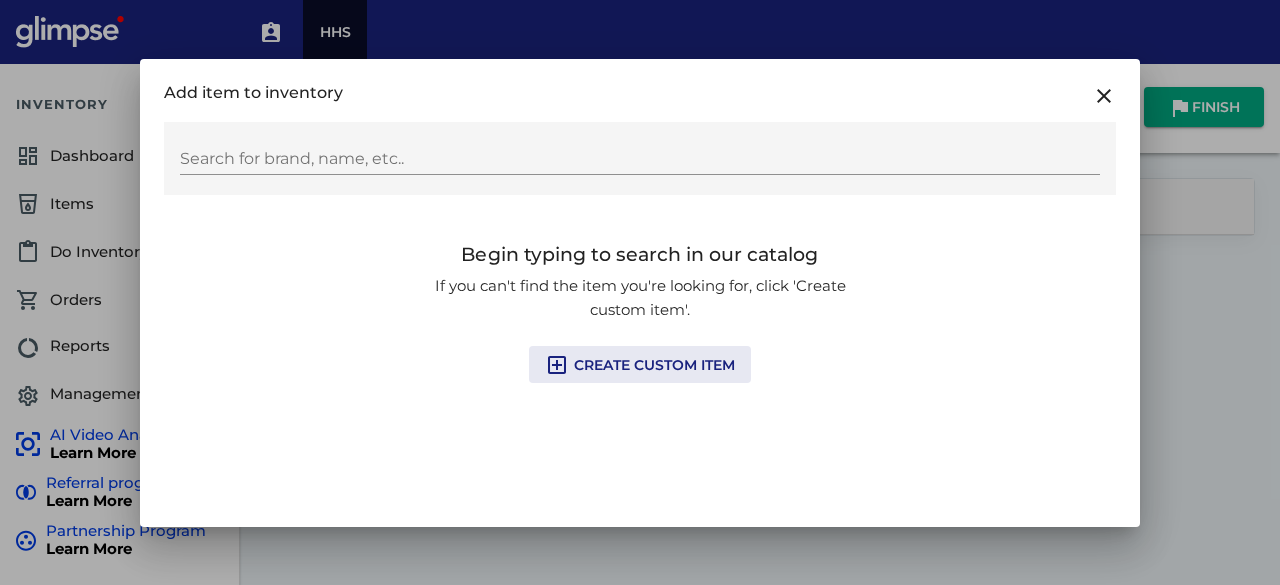 click on "Create custom item" at bounding box center (654, 365) 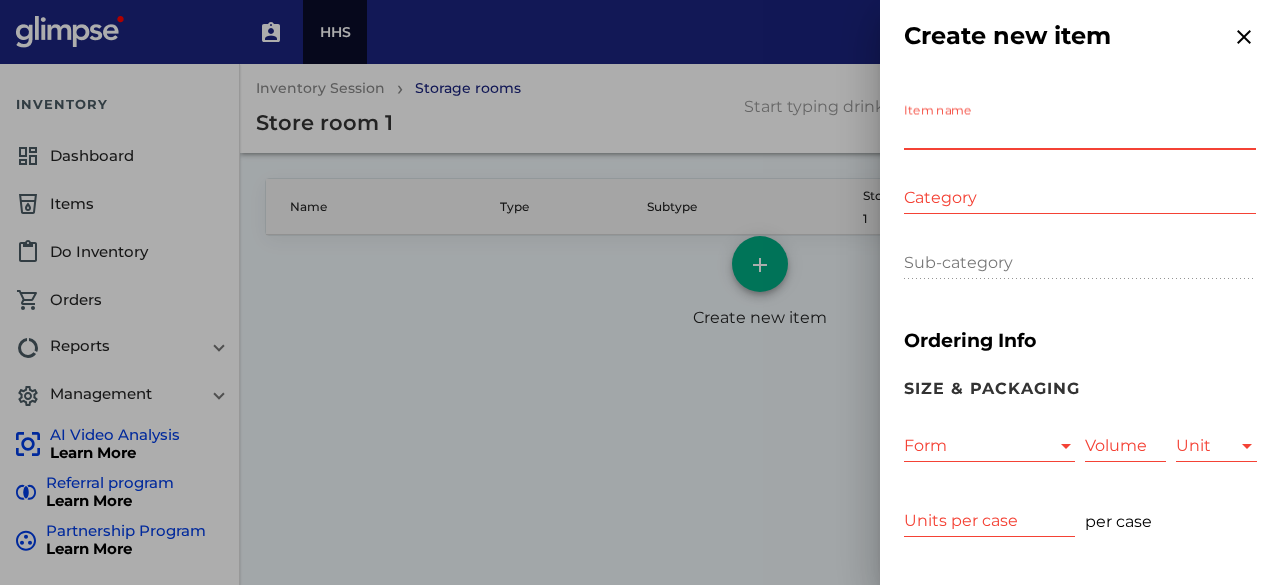 click on "Item name" at bounding box center [1080, 133] 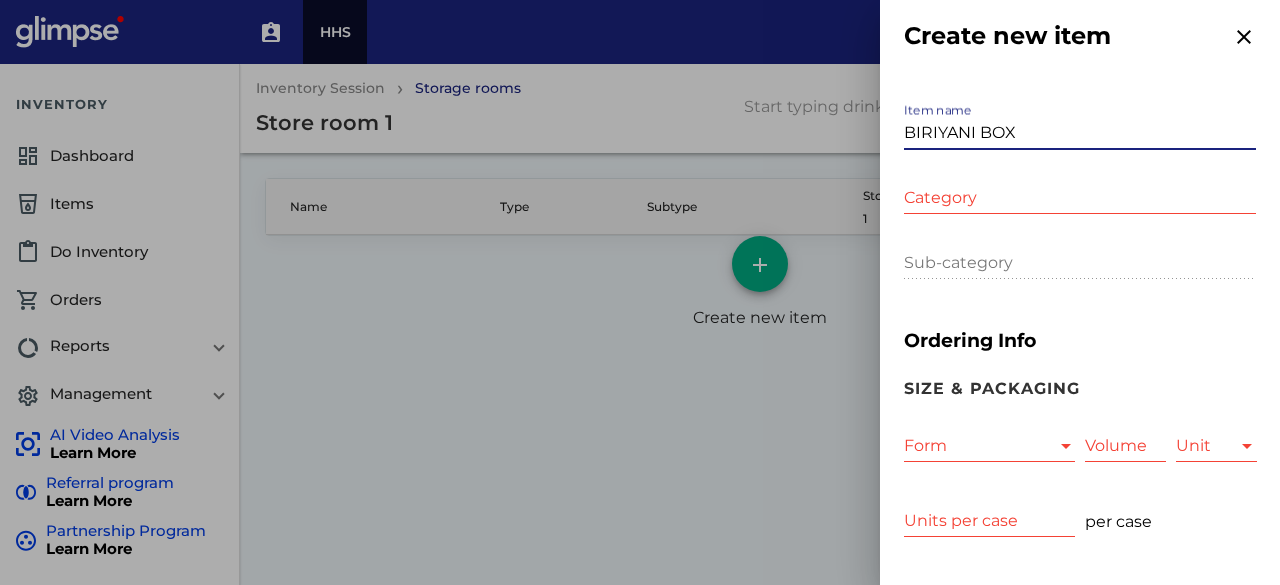type on "BIRIYANI BOX" 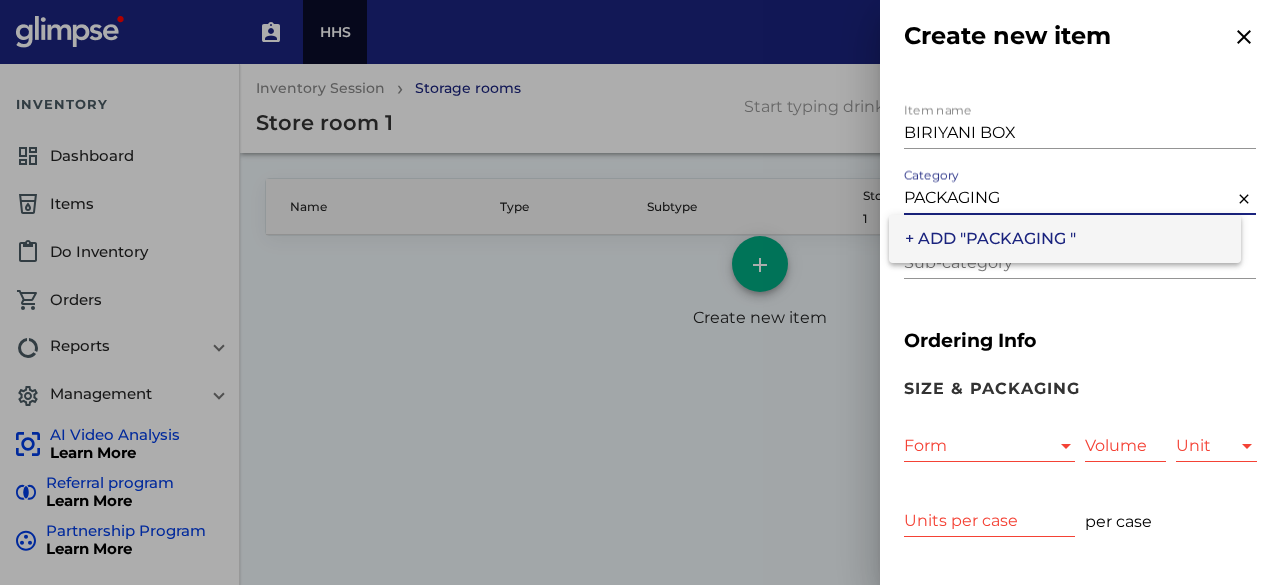 type on "PACKAGING" 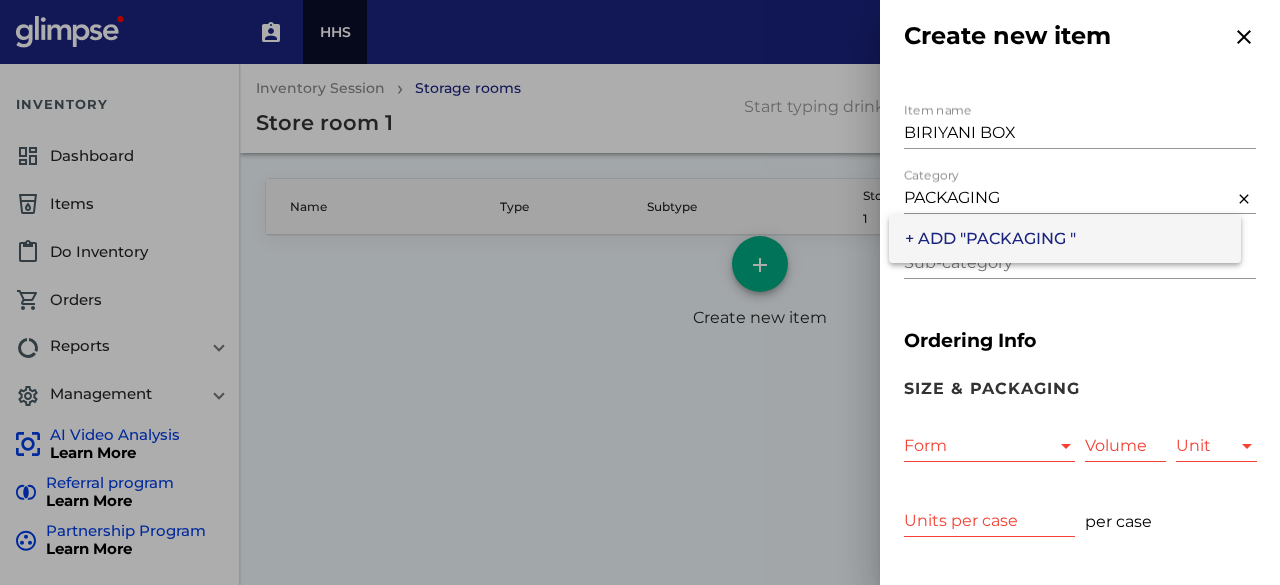 click on "Ordering Info" at bounding box center [1080, 341] 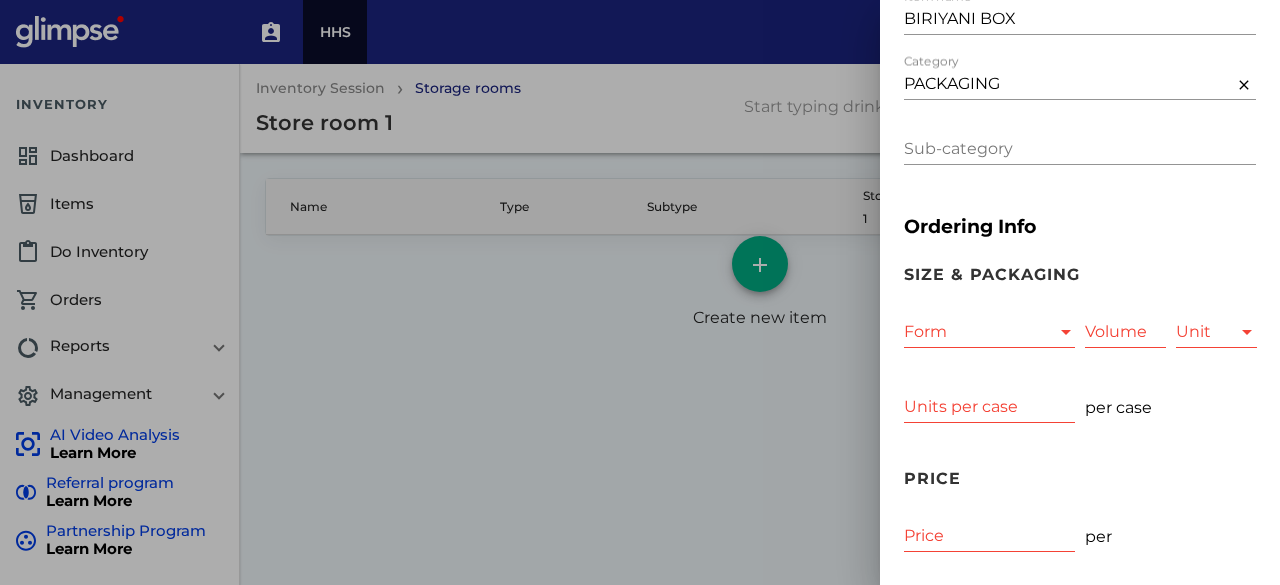 scroll, scrollTop: 300, scrollLeft: 0, axis: vertical 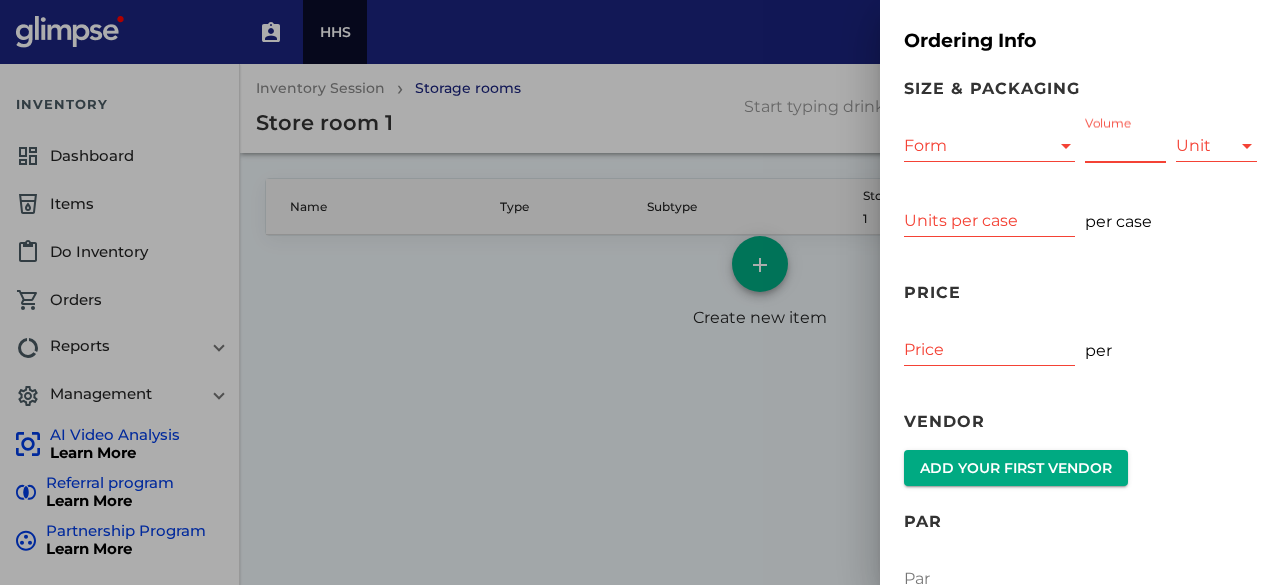 click on "Volume" at bounding box center (1125, 146) 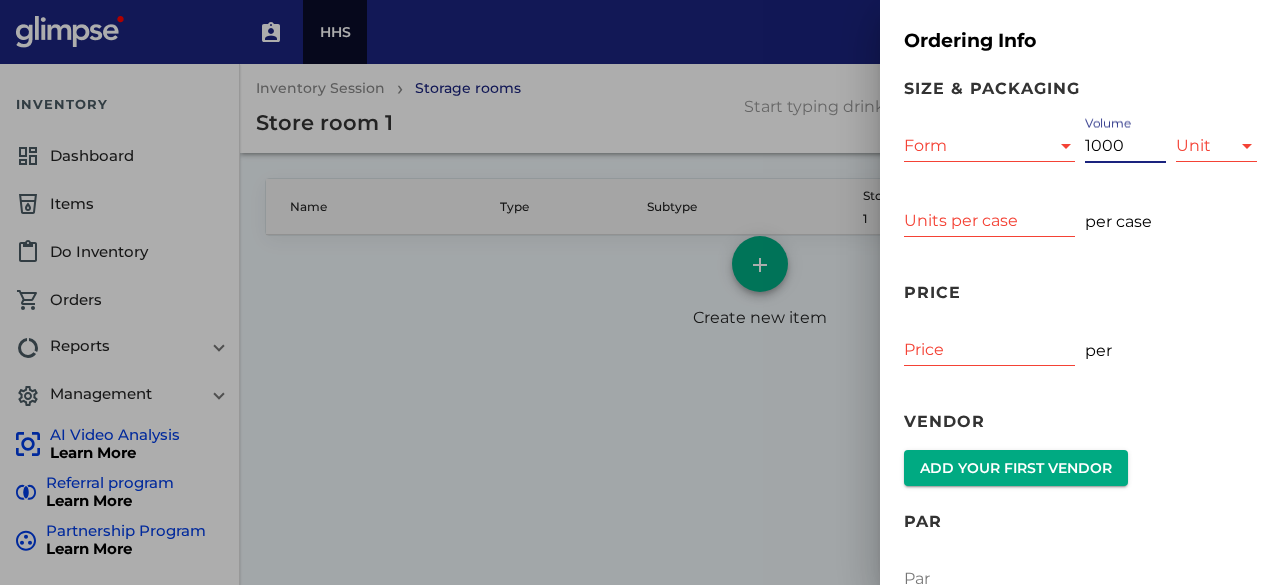 type on "1000" 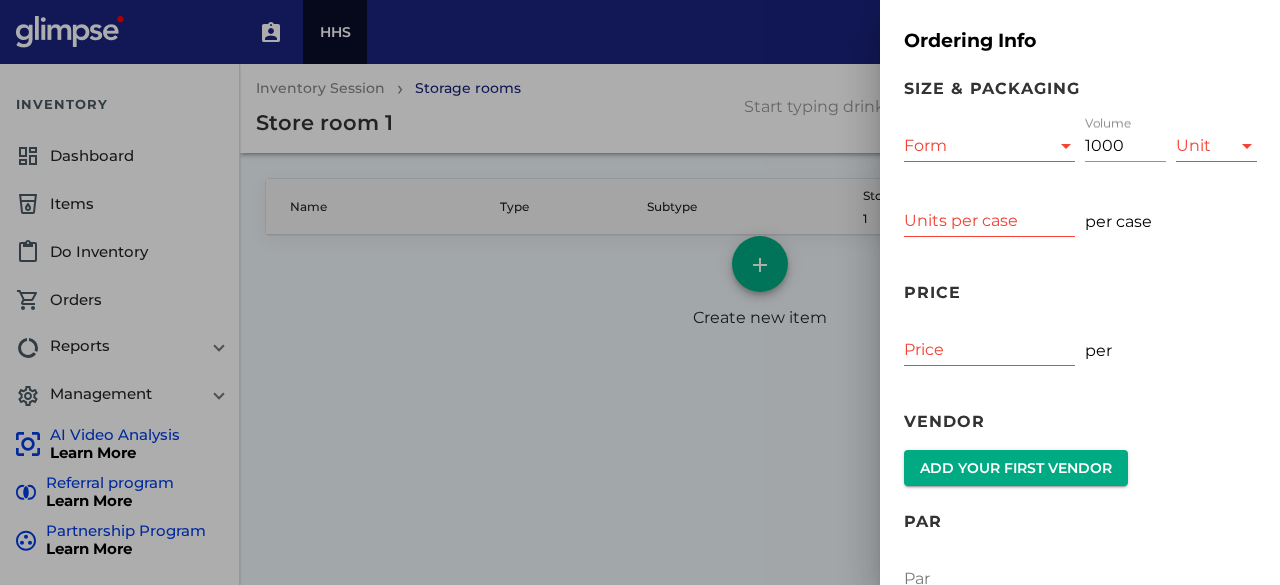 click on "Unit Unit" at bounding box center [1216, 139] 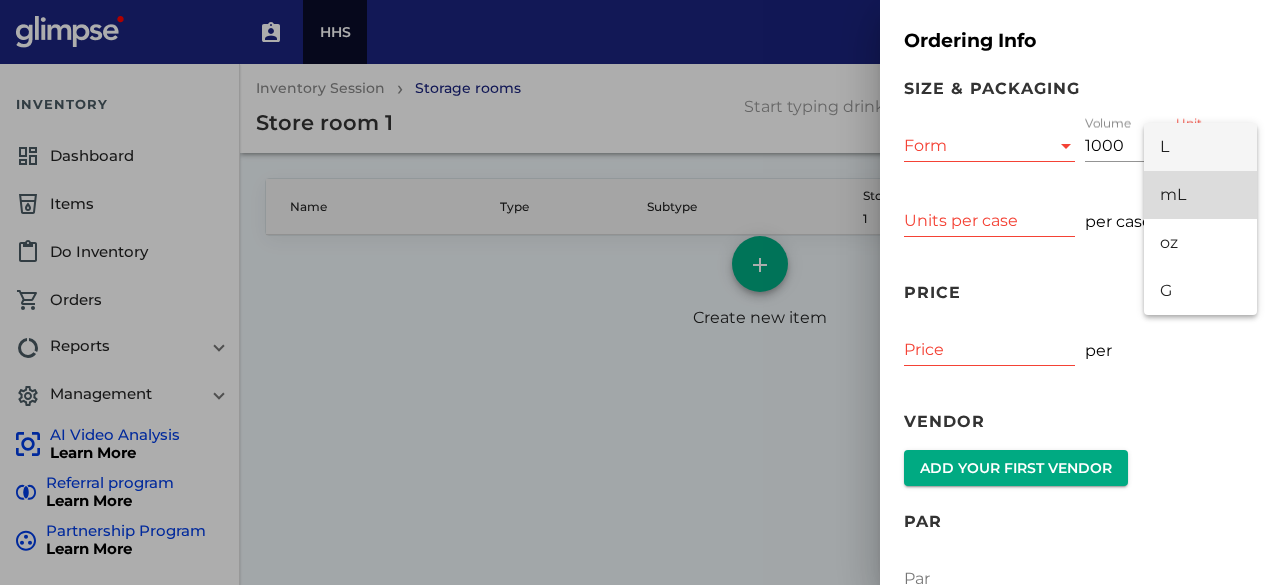 click on "mL" at bounding box center (1200, 195) 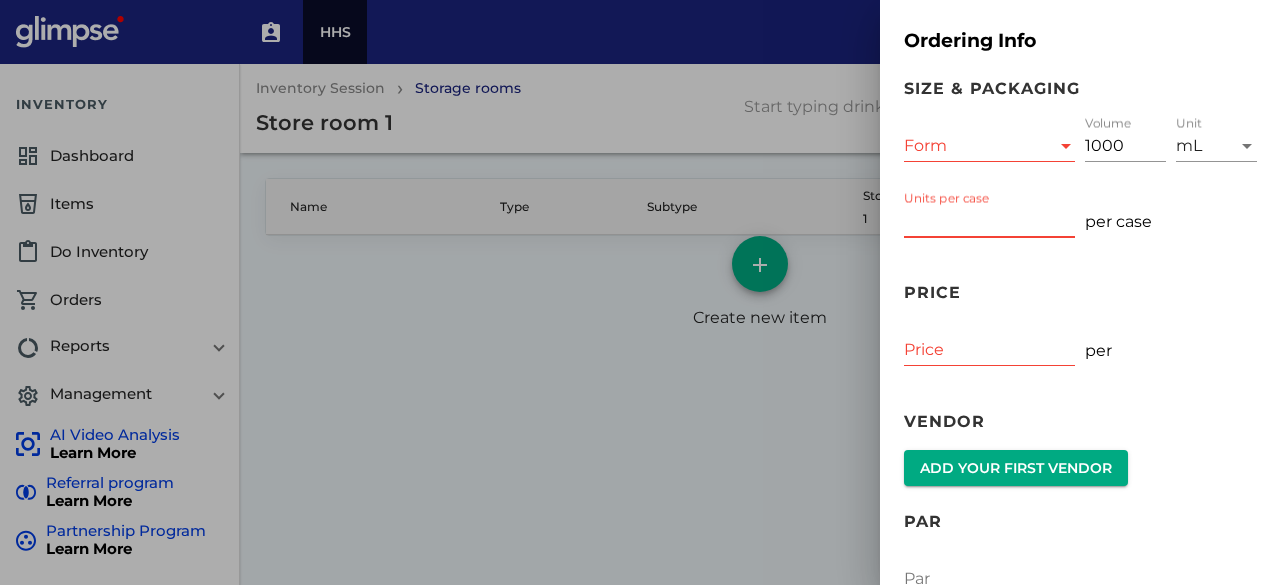 click on "Units per case" at bounding box center [989, 221] 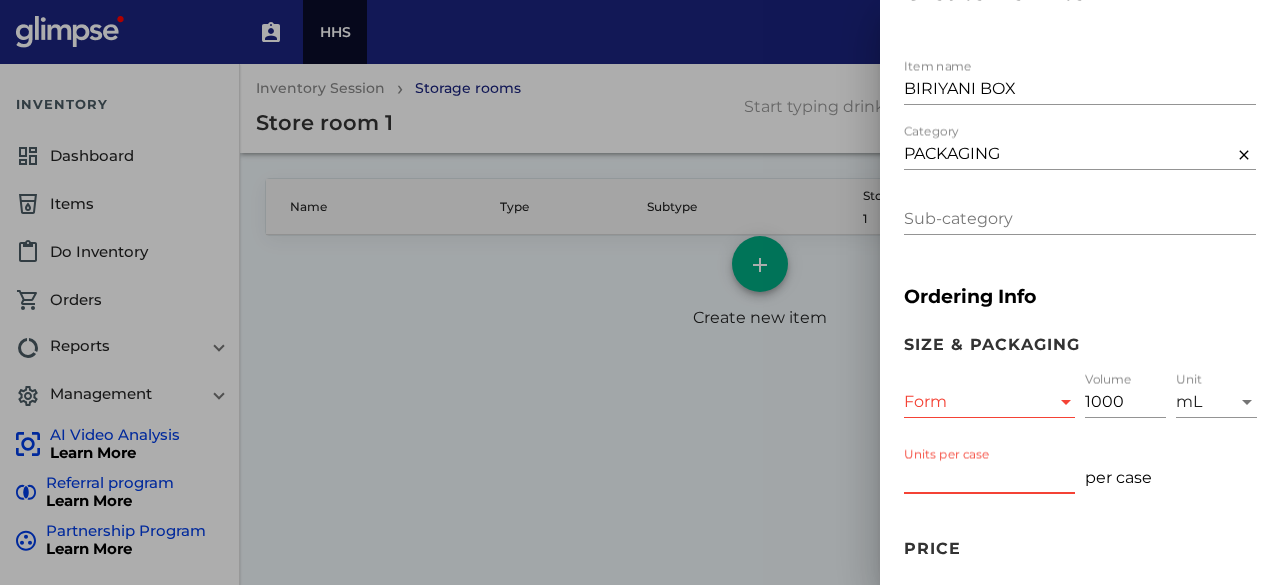 scroll, scrollTop: 0, scrollLeft: 0, axis: both 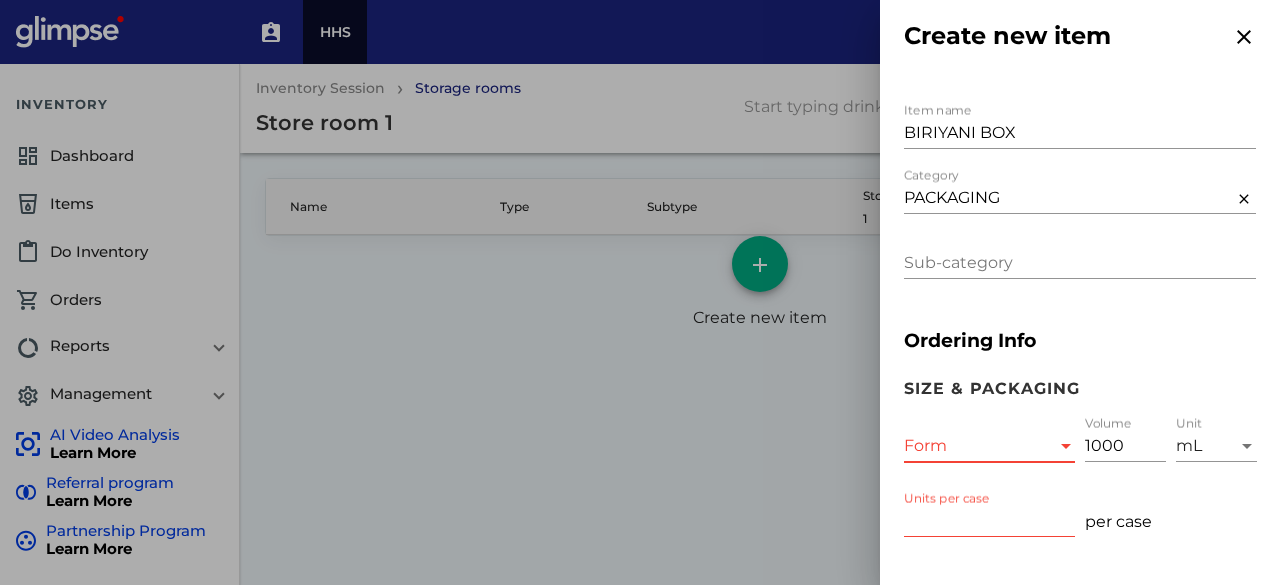 click at bounding box center [1066, 446] 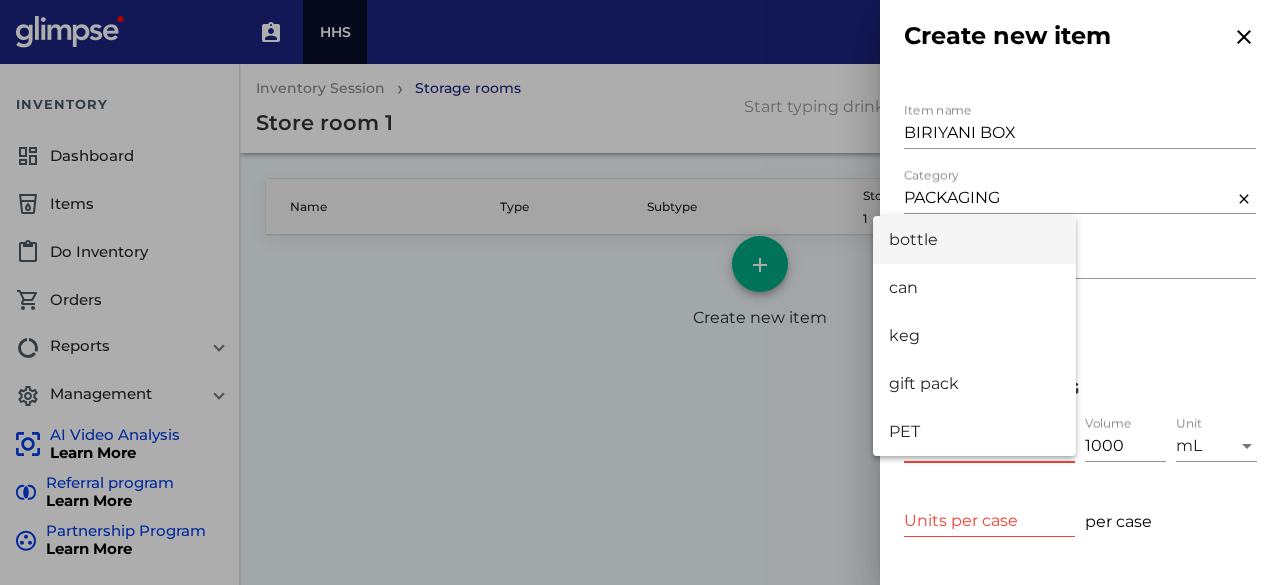 click at bounding box center [640, 292] 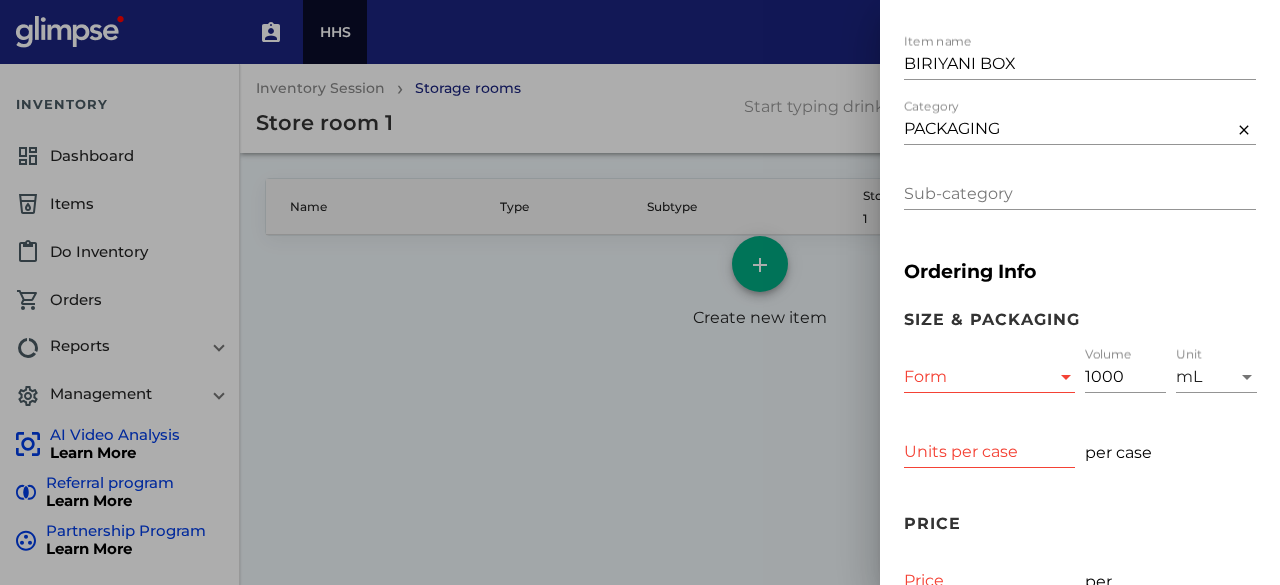 scroll, scrollTop: 100, scrollLeft: 0, axis: vertical 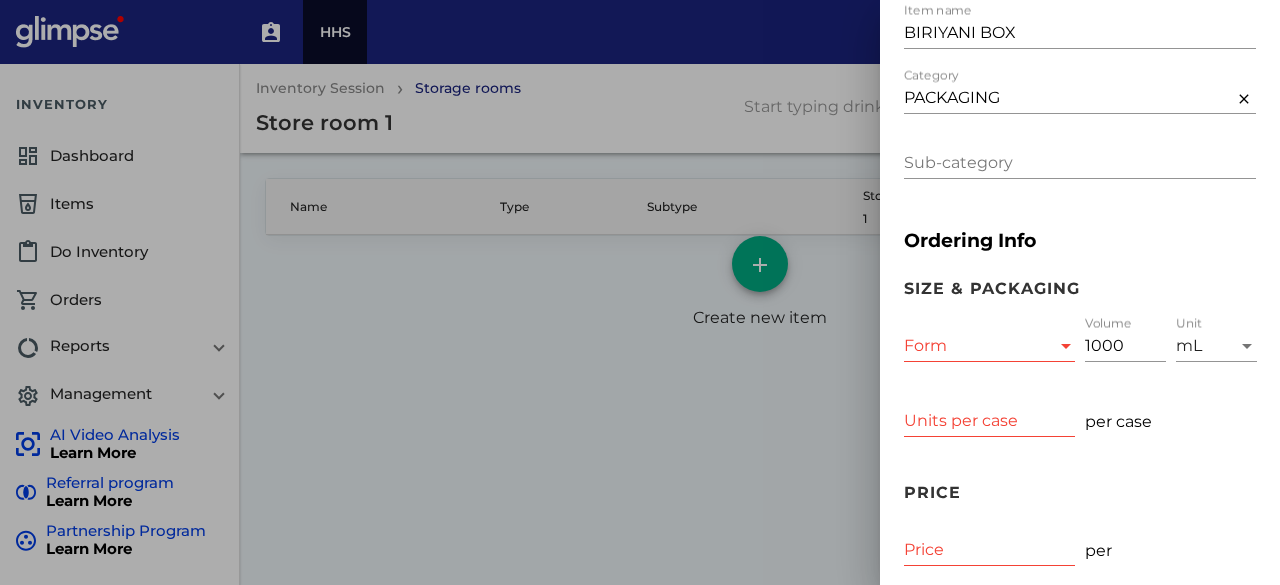 click on "Units per case" at bounding box center (989, 421) 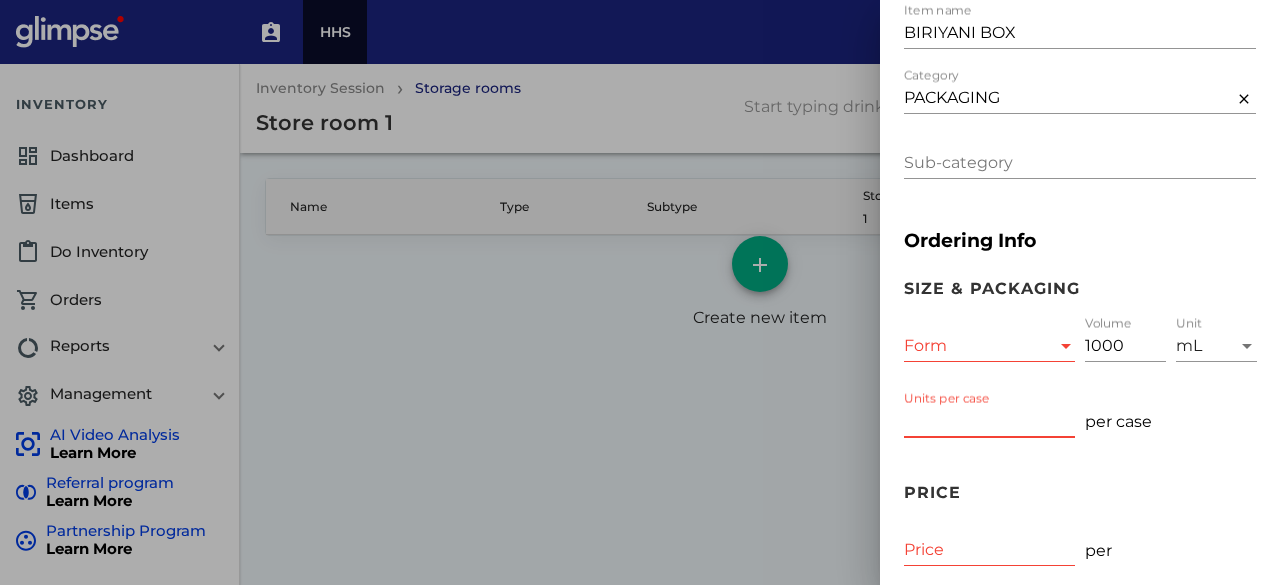click on "Units per case" at bounding box center [989, 414] 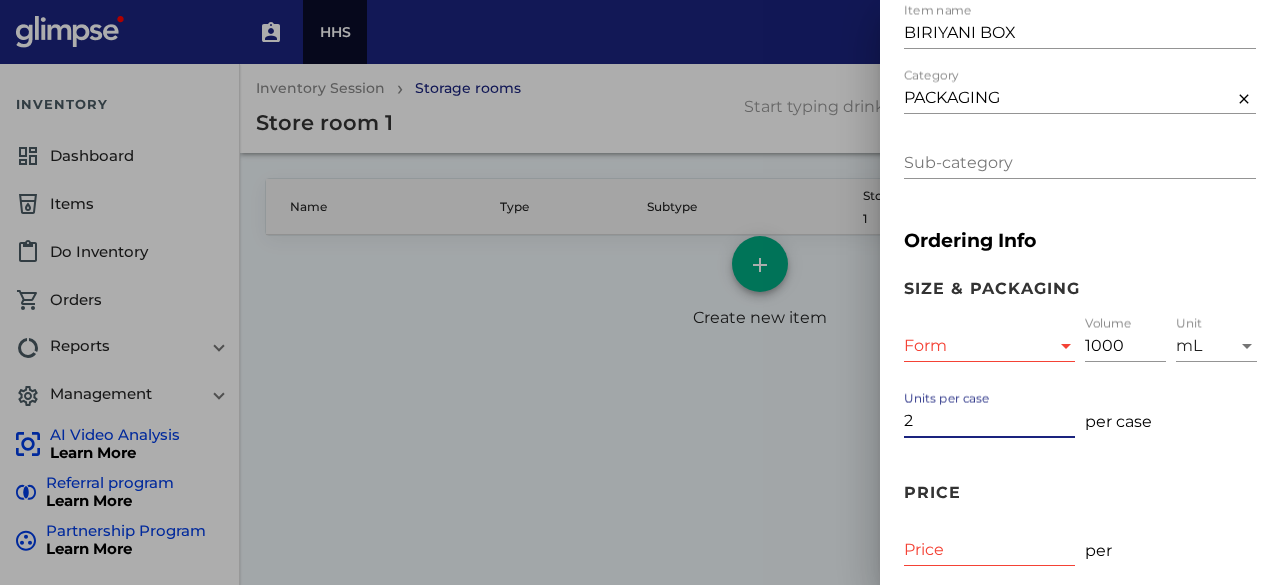 click on "2" at bounding box center [989, 421] 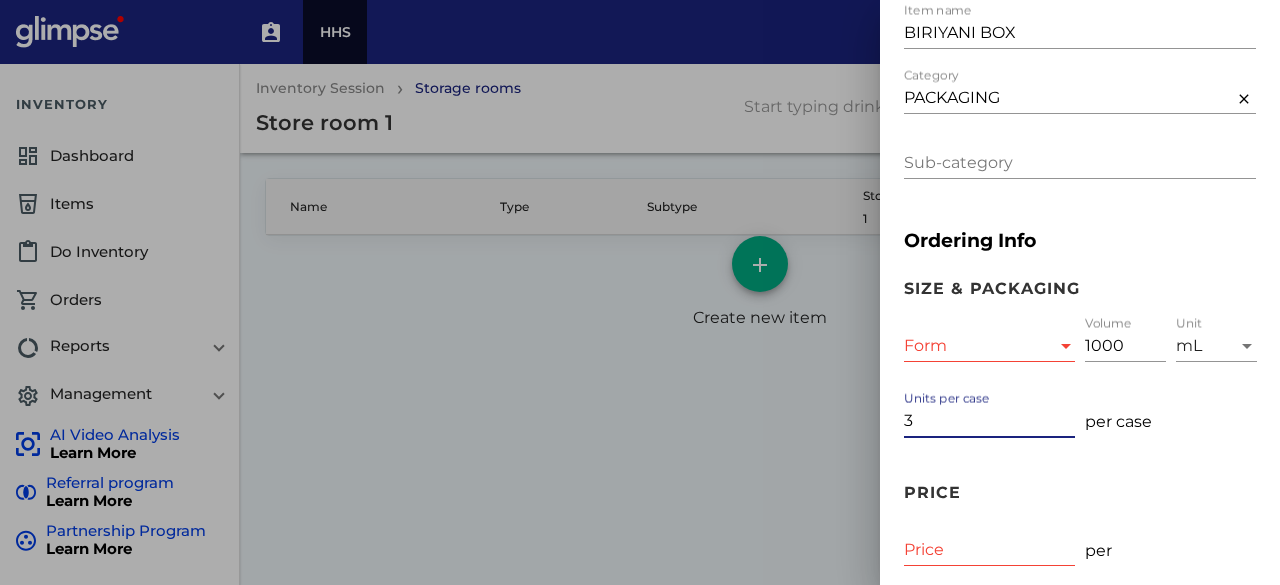 click on "3" at bounding box center [989, 421] 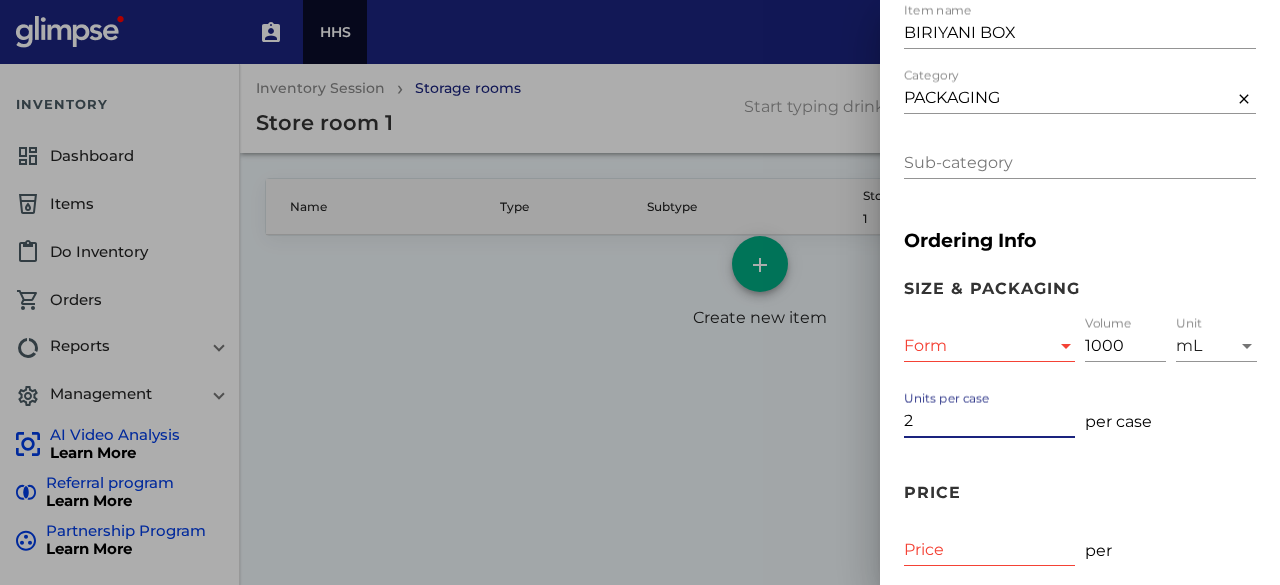 type on "2" 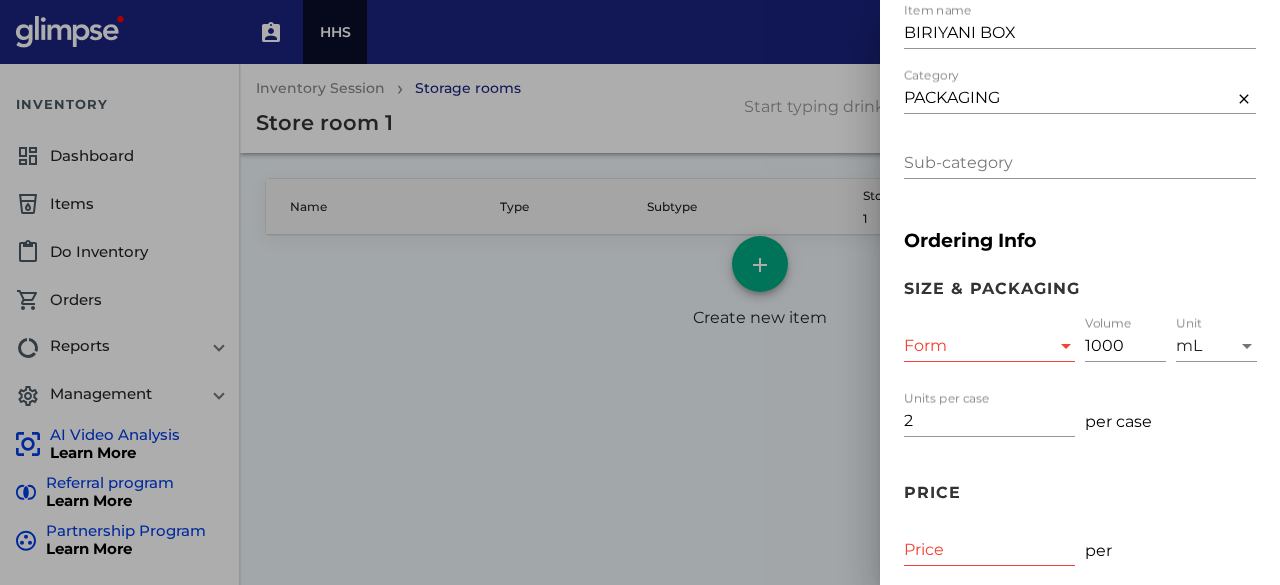 click at bounding box center (1066, 346) 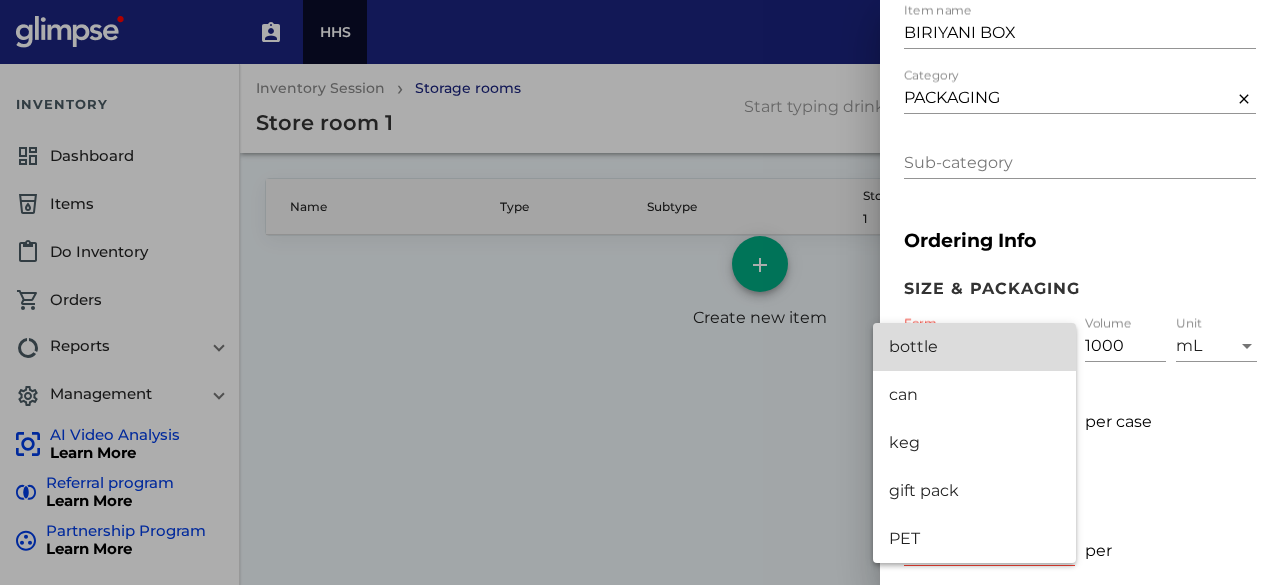click on "bottle" at bounding box center (974, 347) 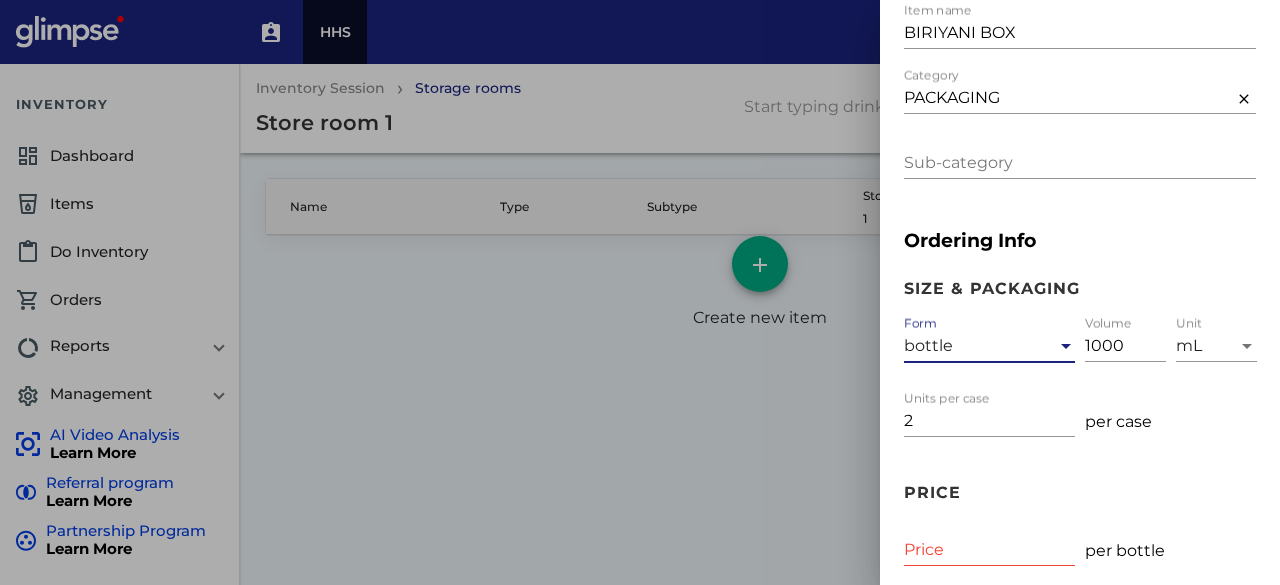 click at bounding box center (1066, 346) 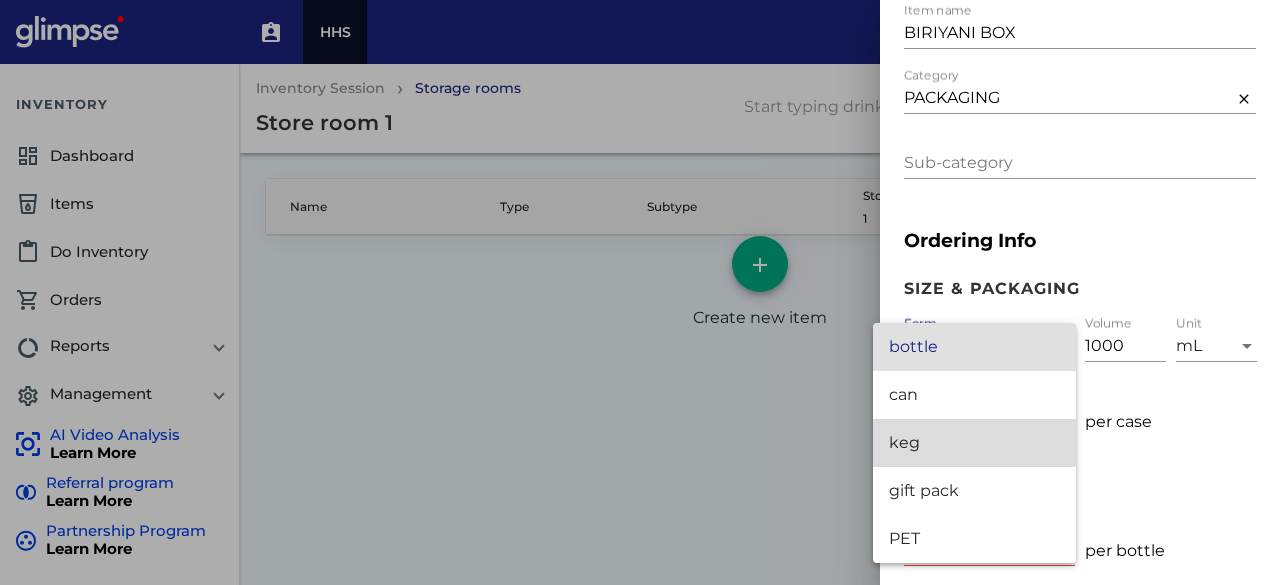 click on "keg" at bounding box center [974, 443] 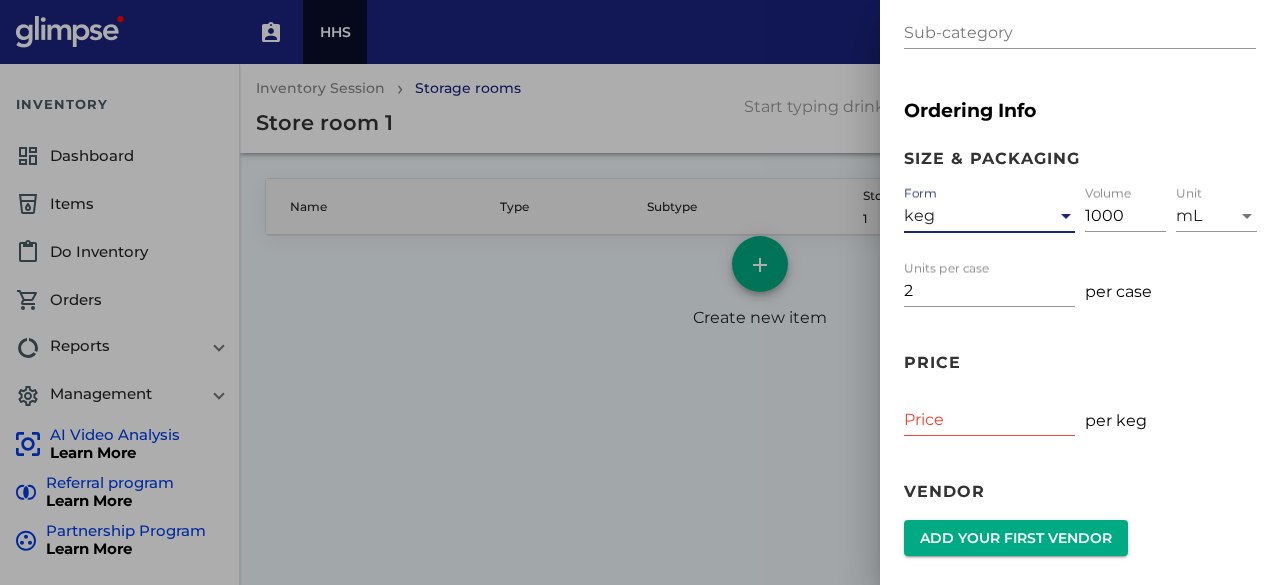 scroll, scrollTop: 400, scrollLeft: 0, axis: vertical 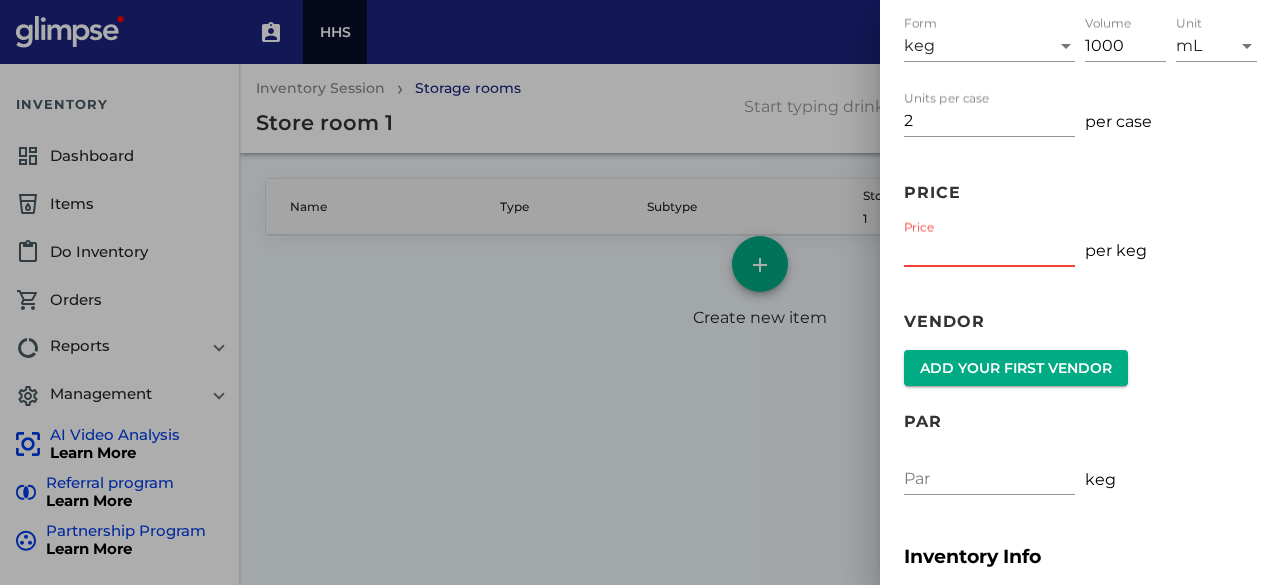 click on "Price" at bounding box center [989, 250] 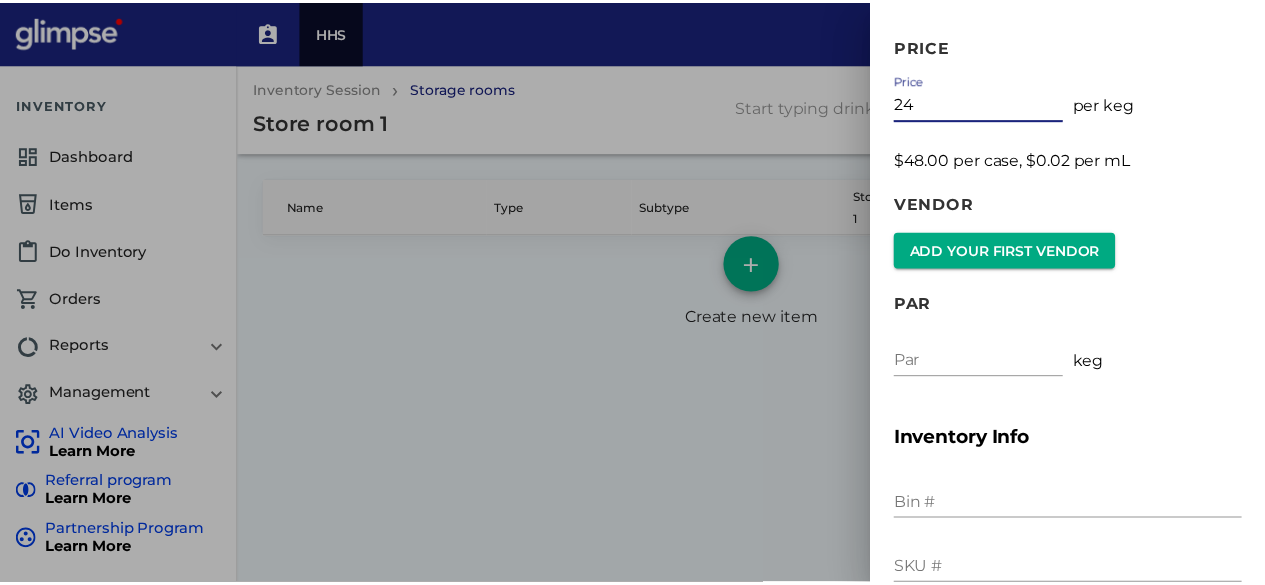 scroll, scrollTop: 646, scrollLeft: 0, axis: vertical 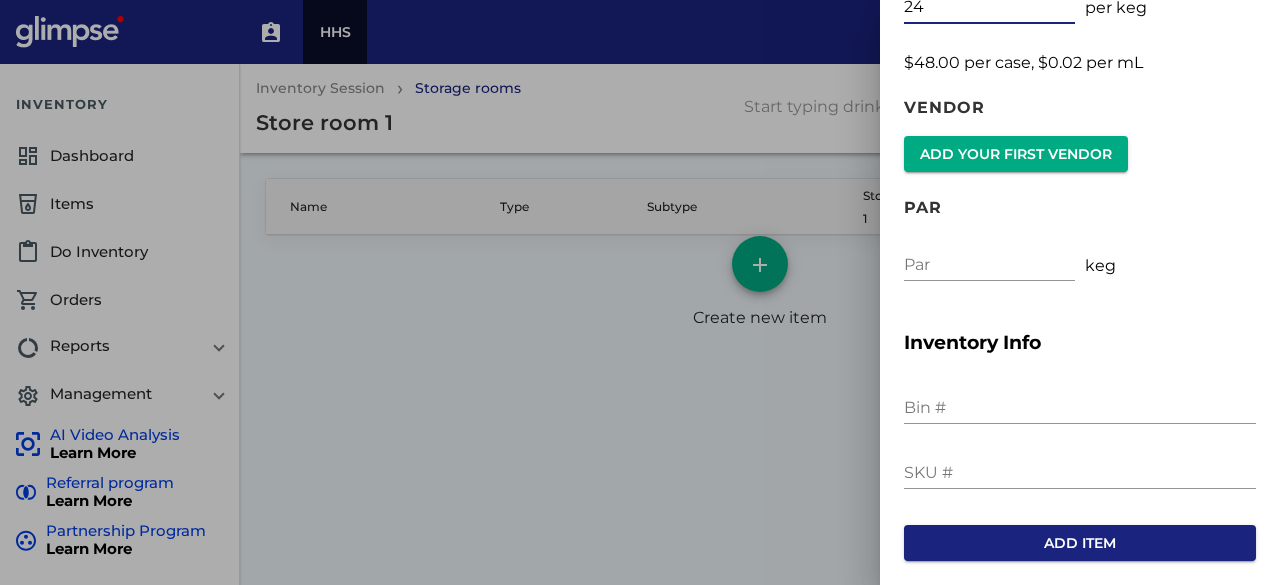 type on "24" 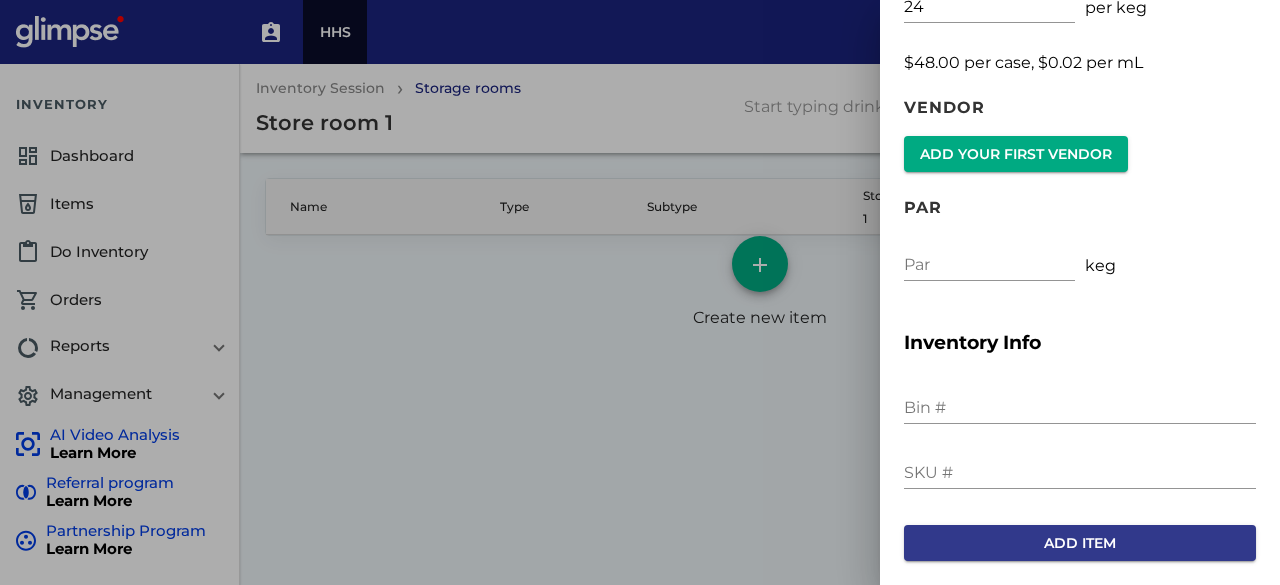 click on "Add item" at bounding box center (1080, 543) 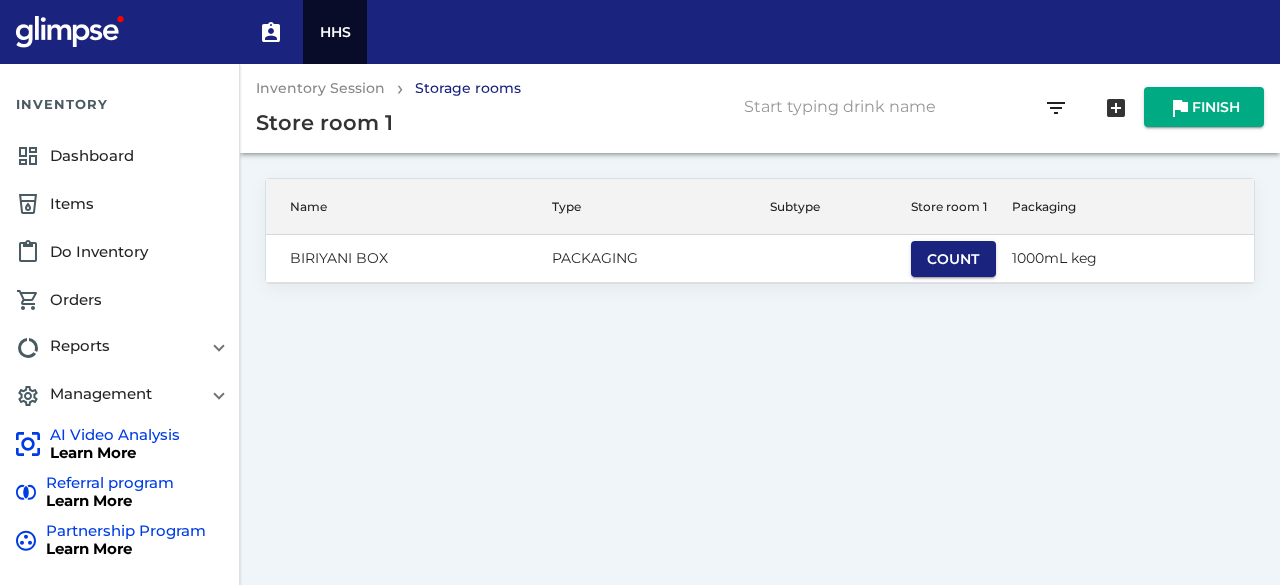click on "Count" at bounding box center (953, 259) 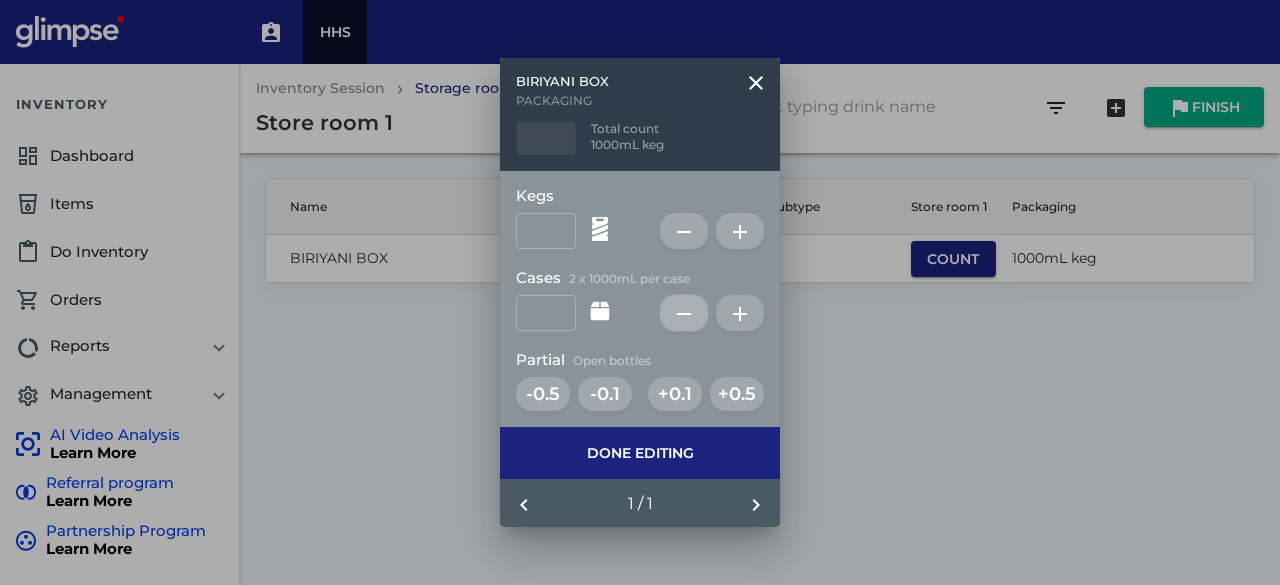 click on "remove" at bounding box center [684, 314] 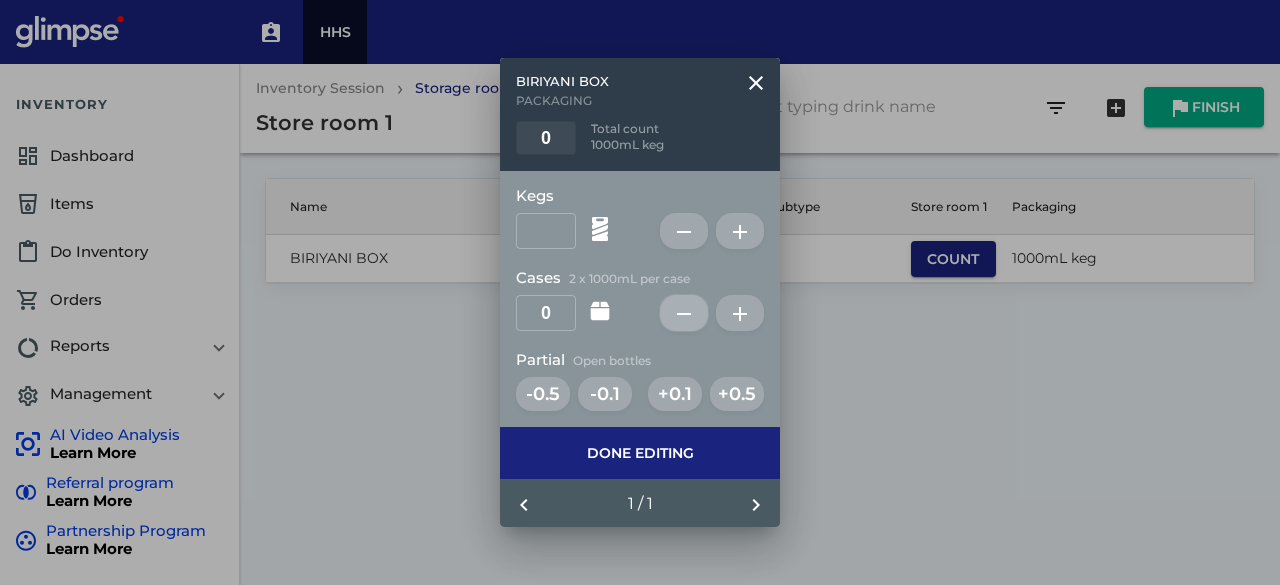 click on "remove" at bounding box center [684, 314] 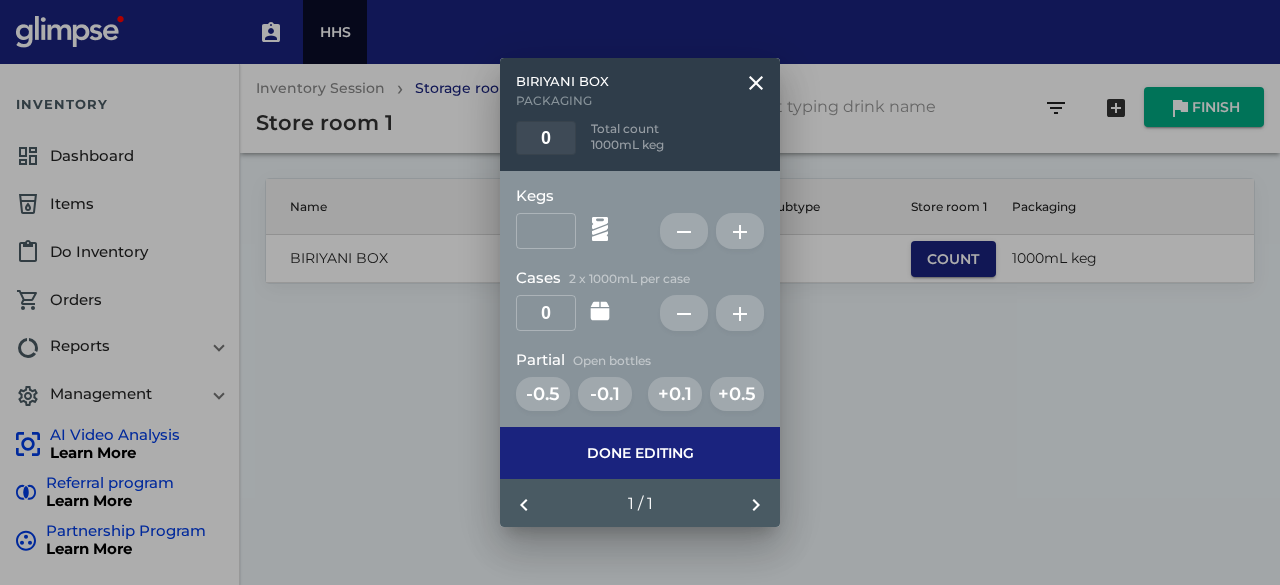 click on "add" at bounding box center [684, 232] 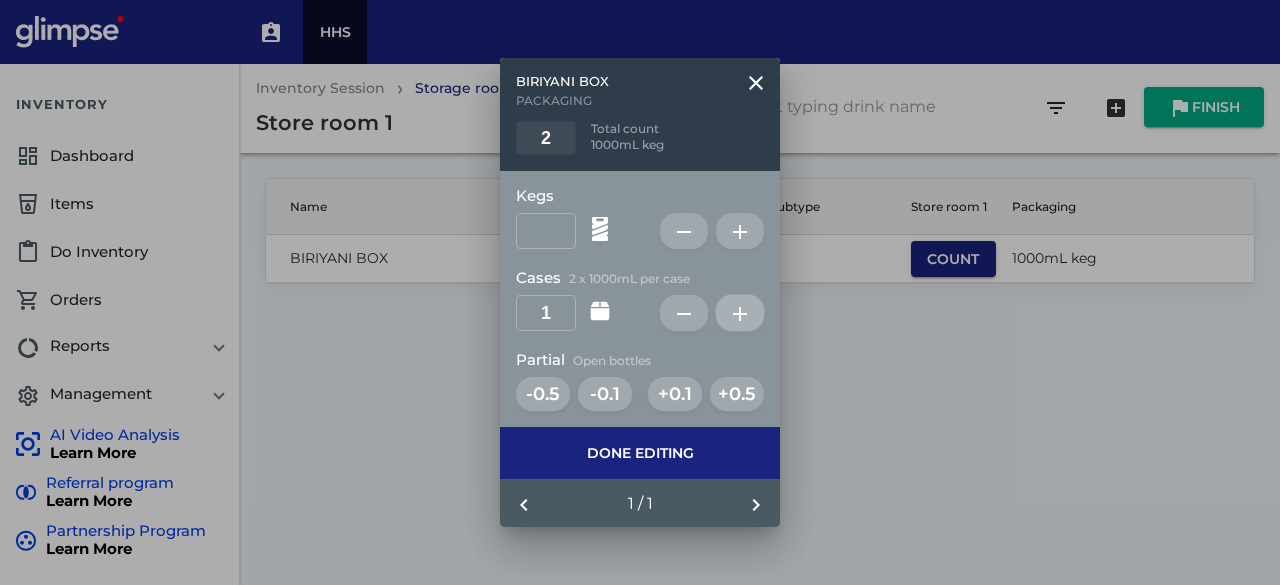 click on "add" at bounding box center (740, 314) 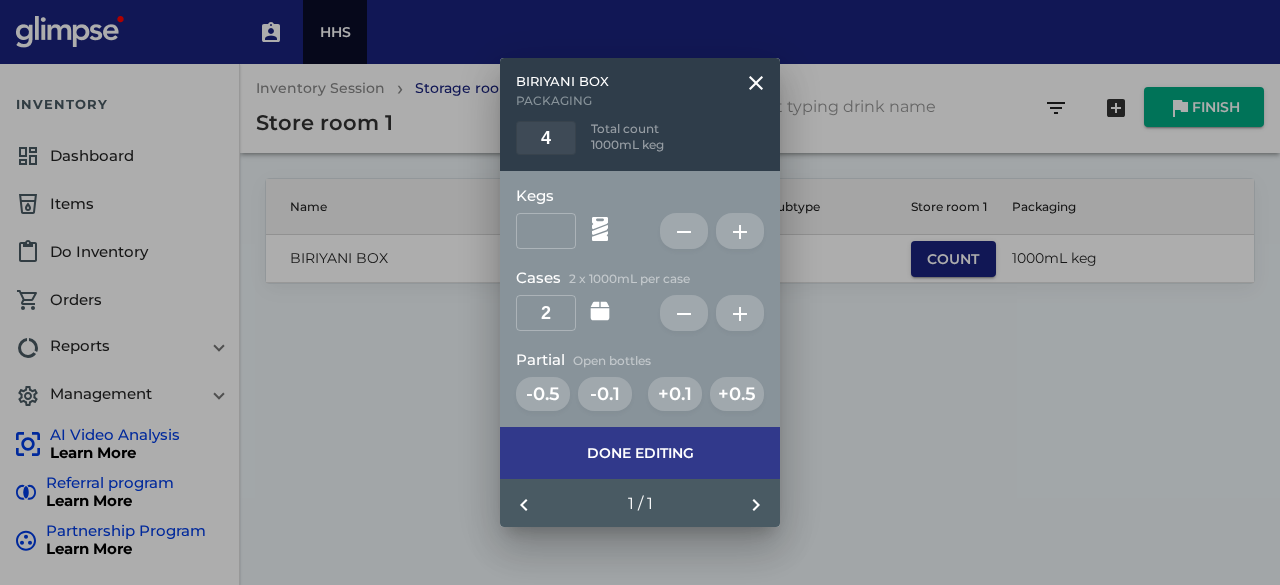 click on "Done editing" at bounding box center [640, 453] 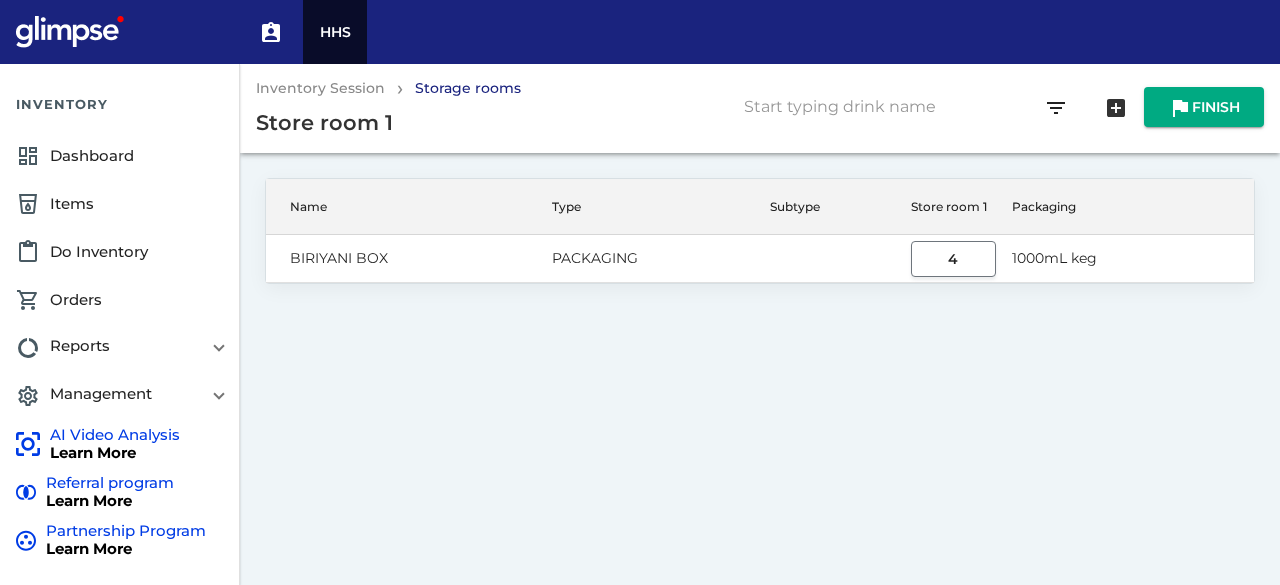 click on "PACKAGING" at bounding box center [653, 259] 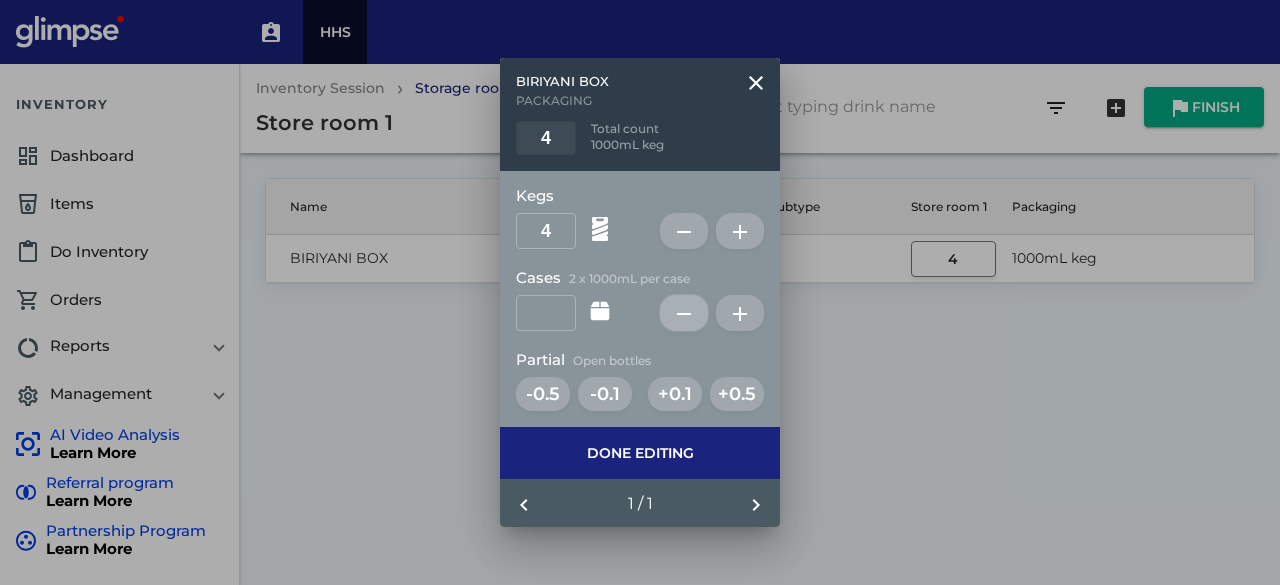 click on "remove" at bounding box center (684, 314) 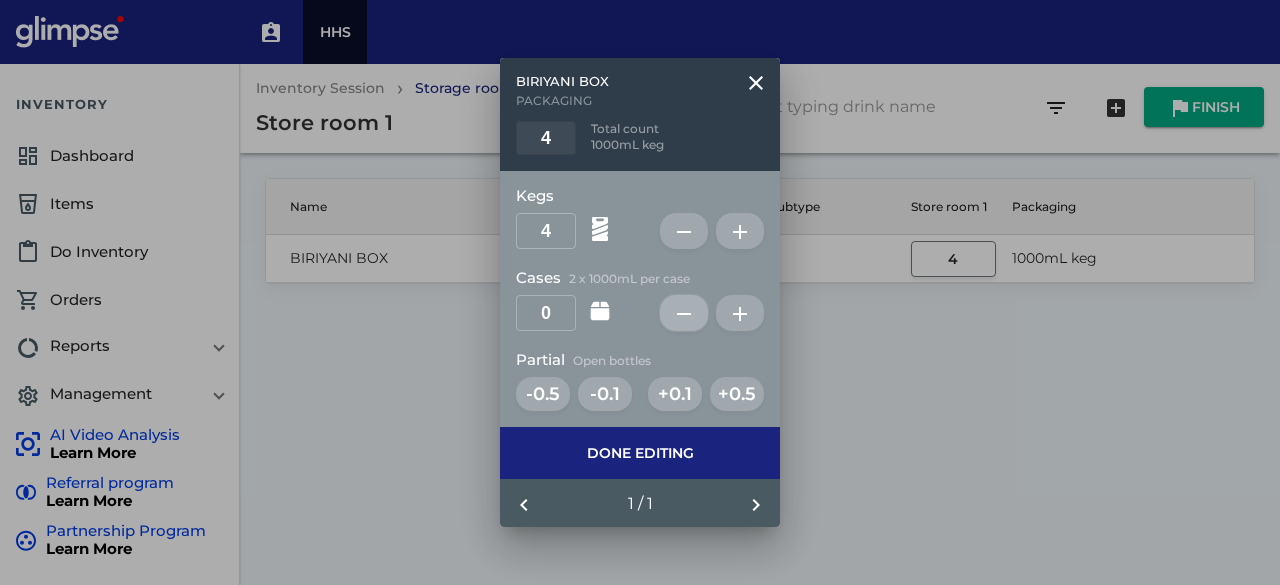 click on "remove" at bounding box center (684, 314) 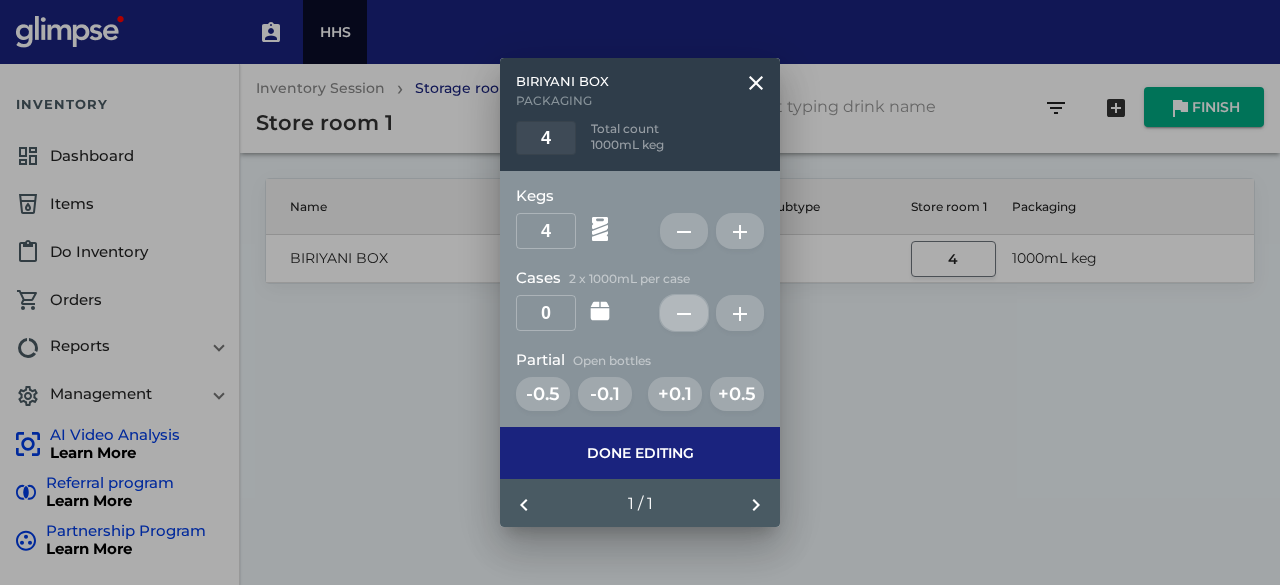 click on "remove" at bounding box center [684, 314] 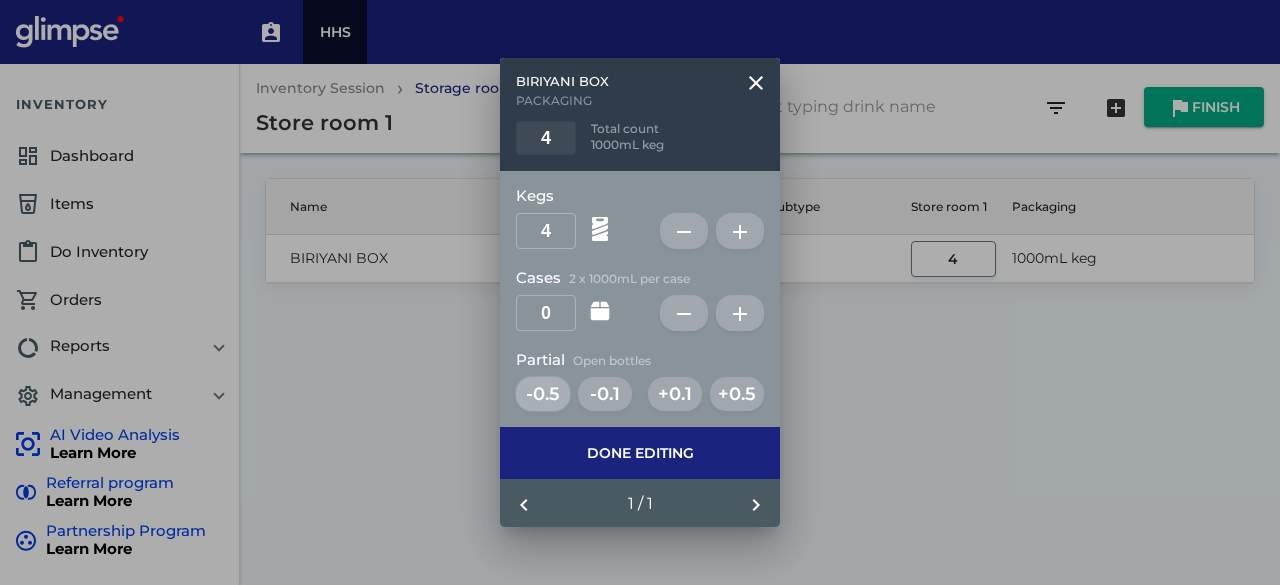 click on "-0.5" at bounding box center [543, 394] 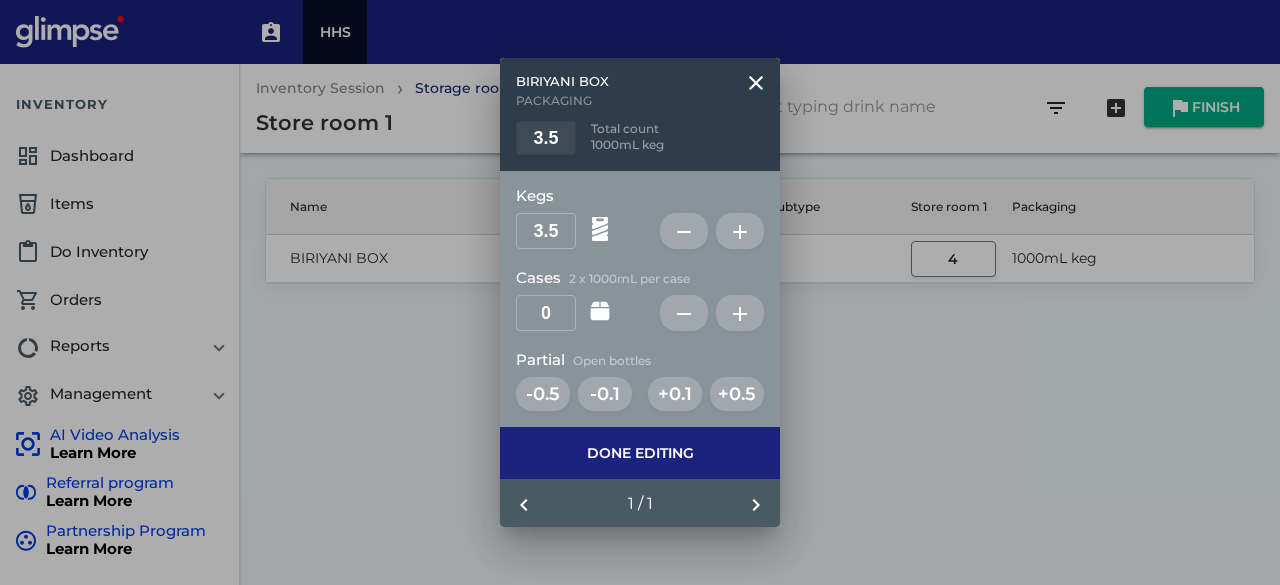 click on "3.5 remove add" at bounding box center [640, 231] 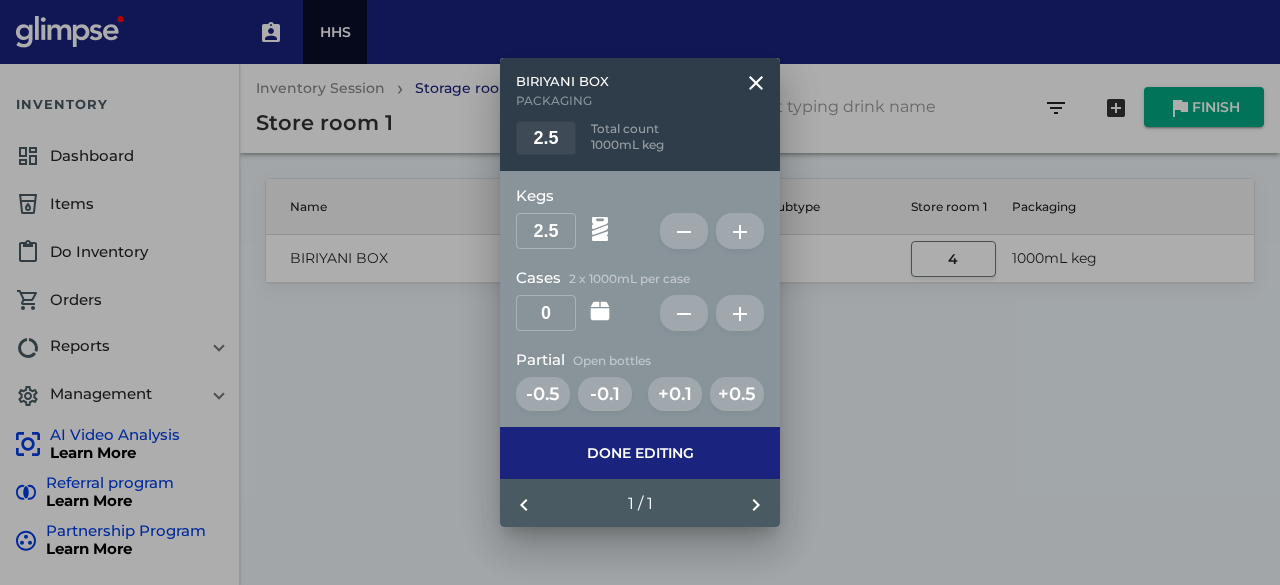 click on "remove" at bounding box center (684, 232) 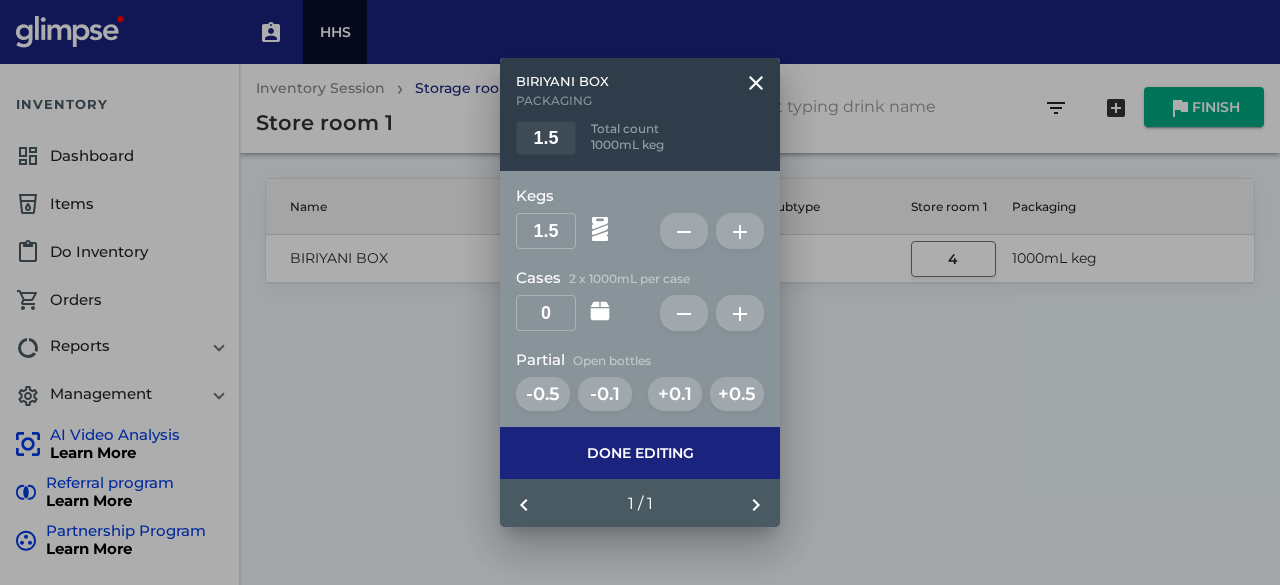 click on "remove" at bounding box center [684, 232] 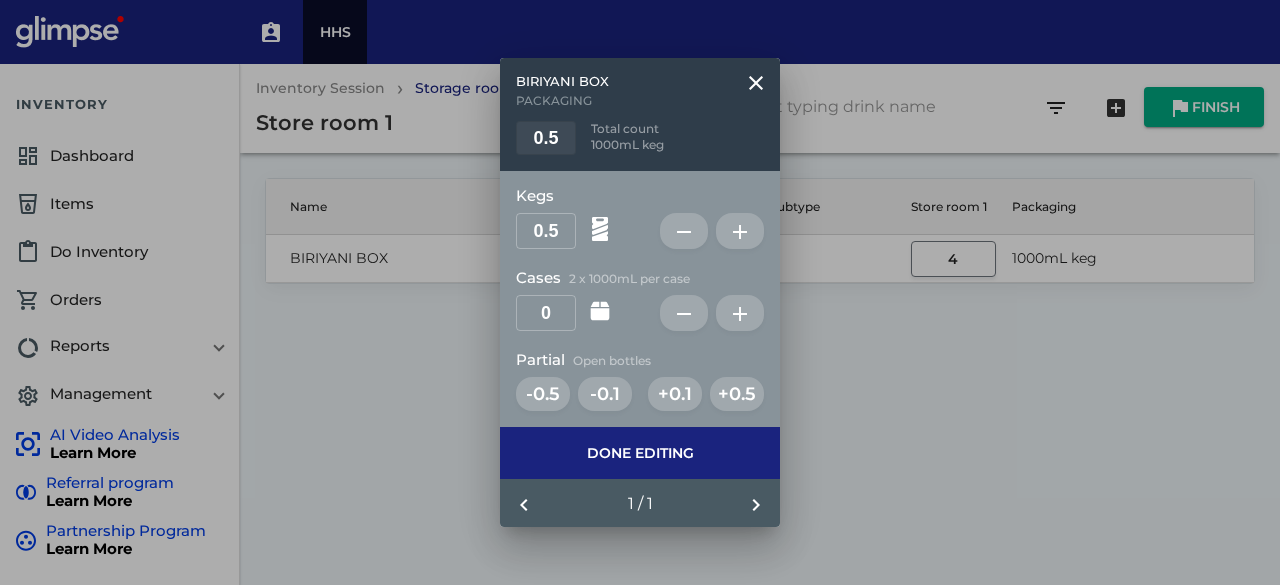 click on "remove" at bounding box center [684, 232] 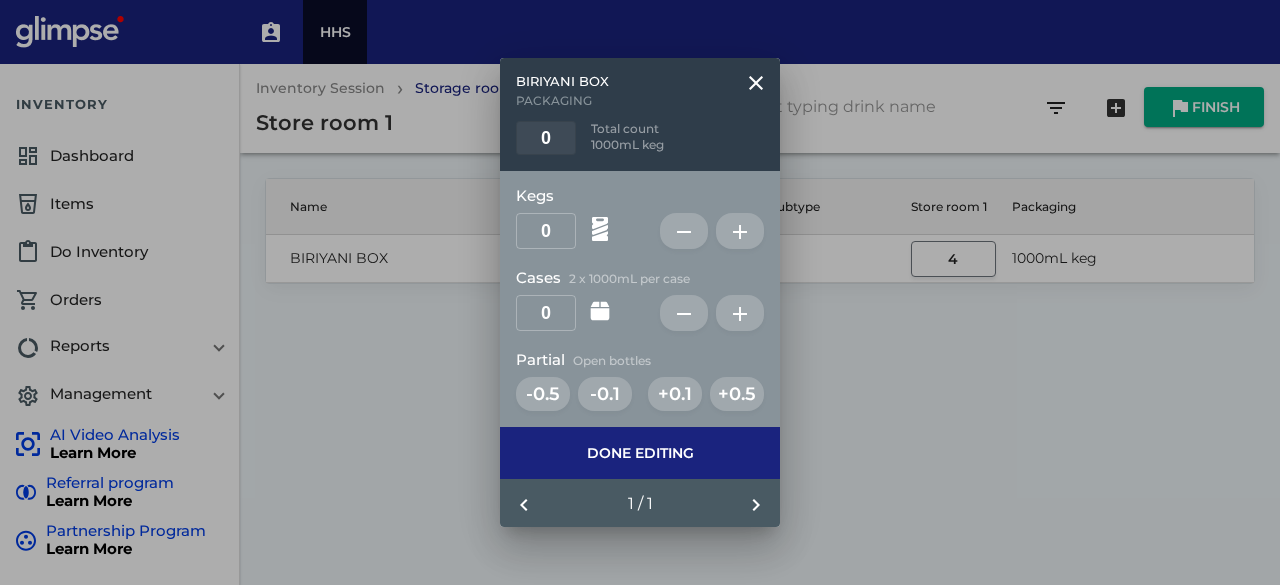 click on "clear" at bounding box center [756, 83] 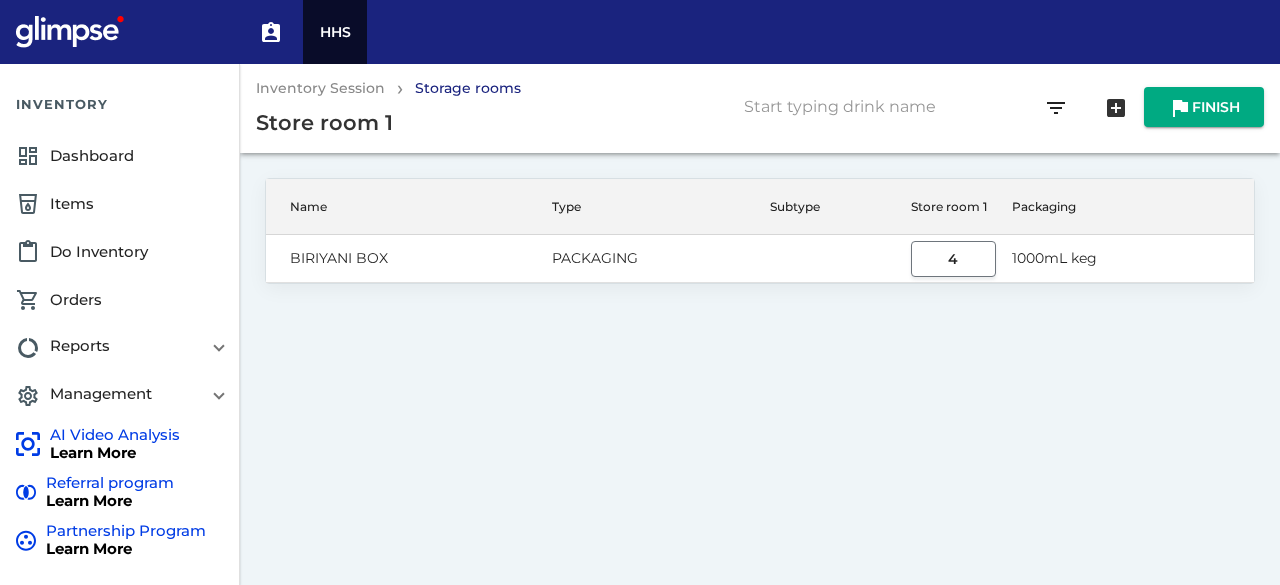 click on "4" at bounding box center [953, 259] 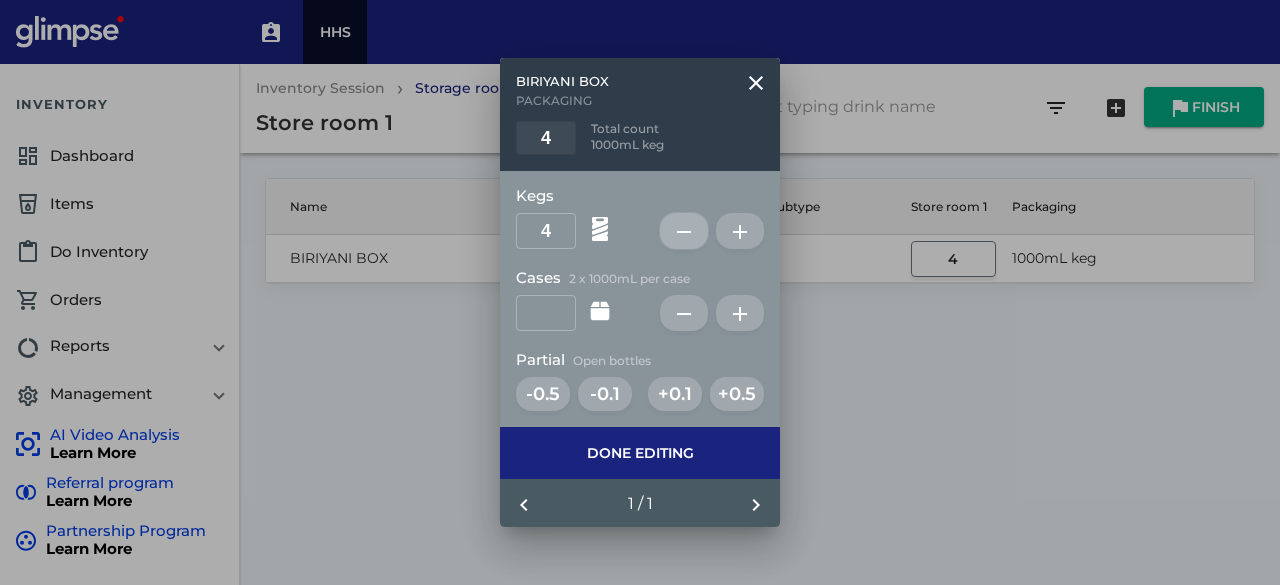 click on "remove" at bounding box center (684, 232) 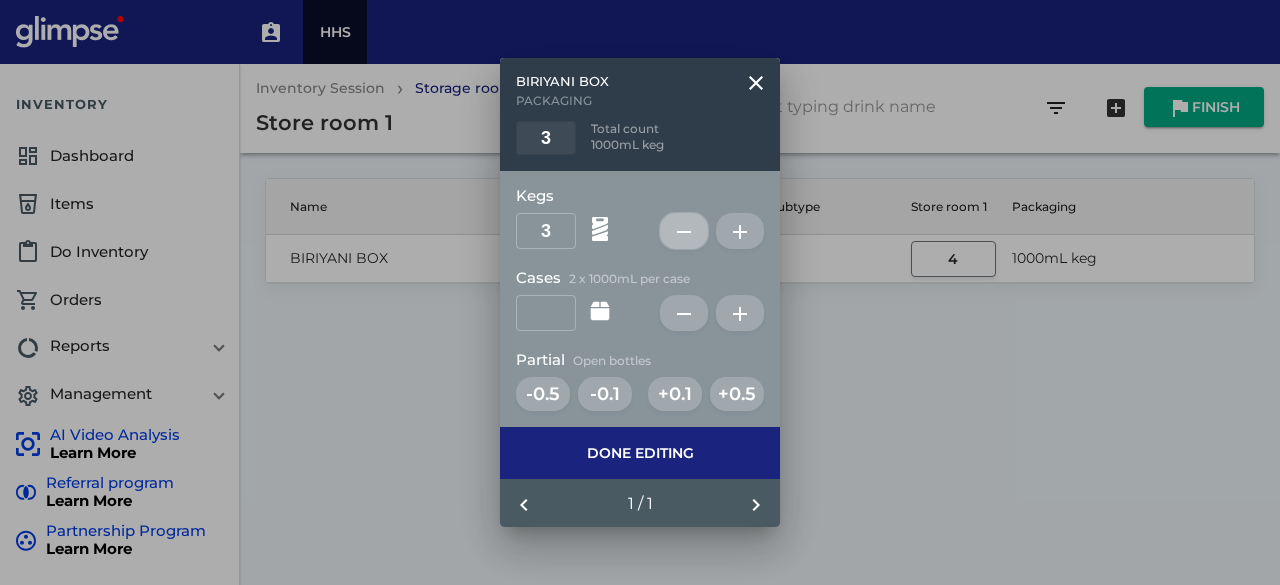 click on "remove" at bounding box center (684, 232) 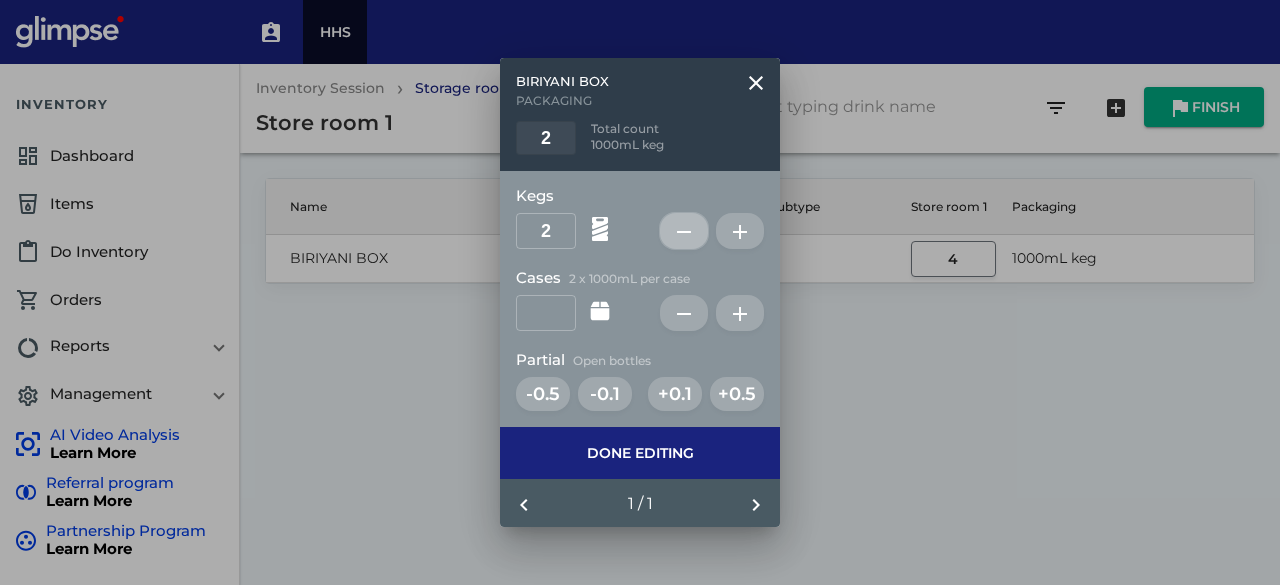 click on "remove" at bounding box center [684, 232] 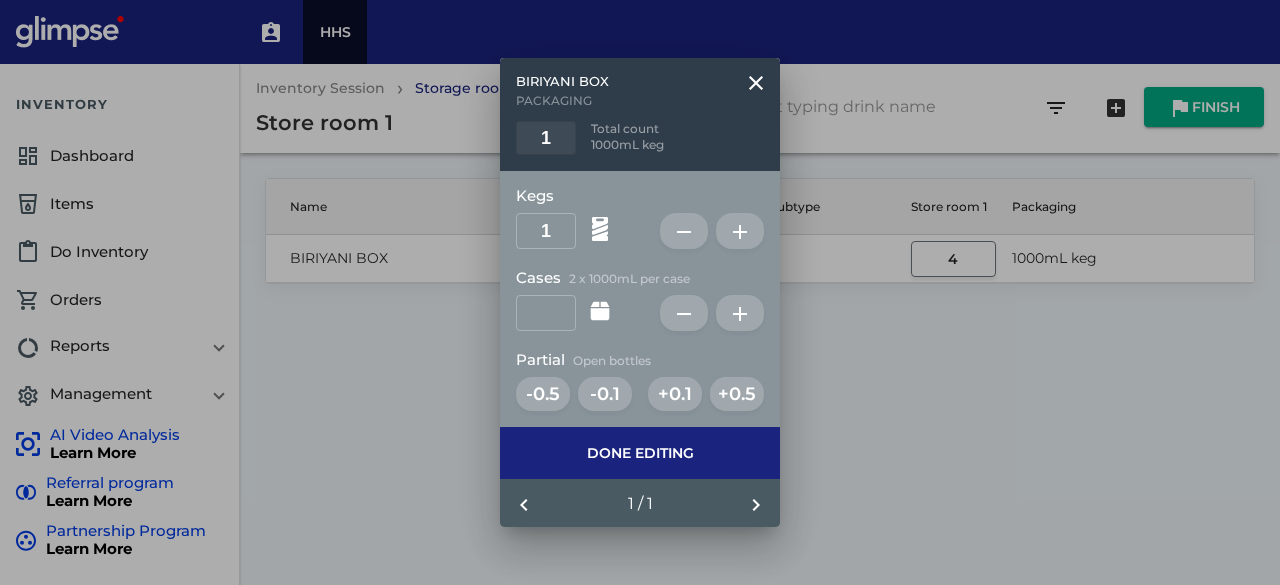click on "remove" at bounding box center (684, 232) 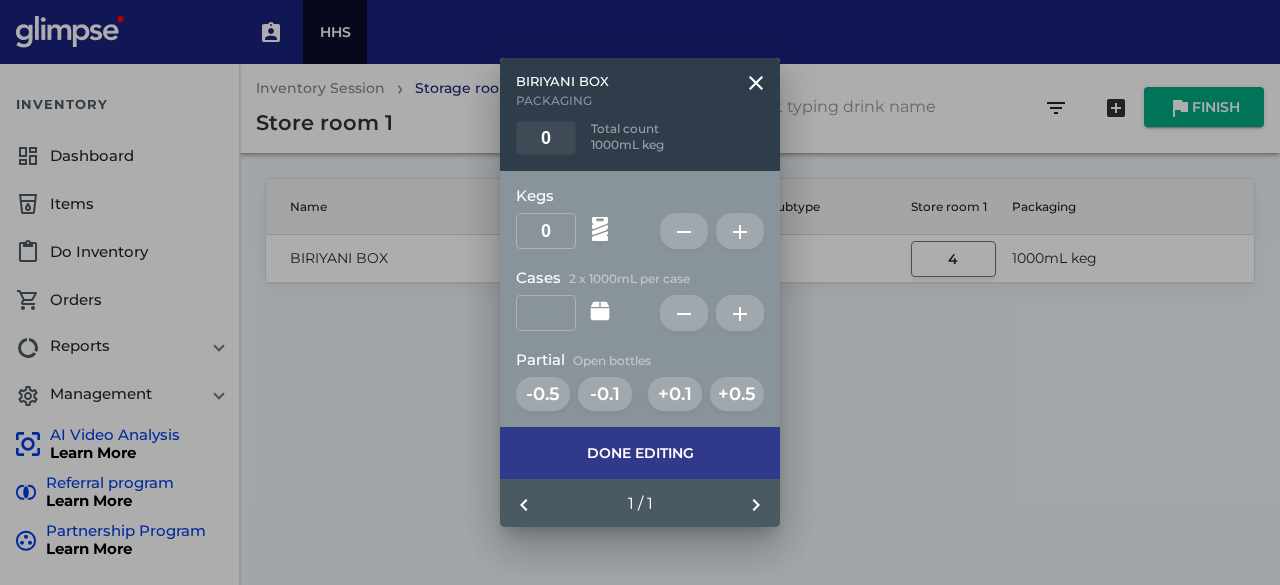 click on "Done editing" at bounding box center [640, 453] 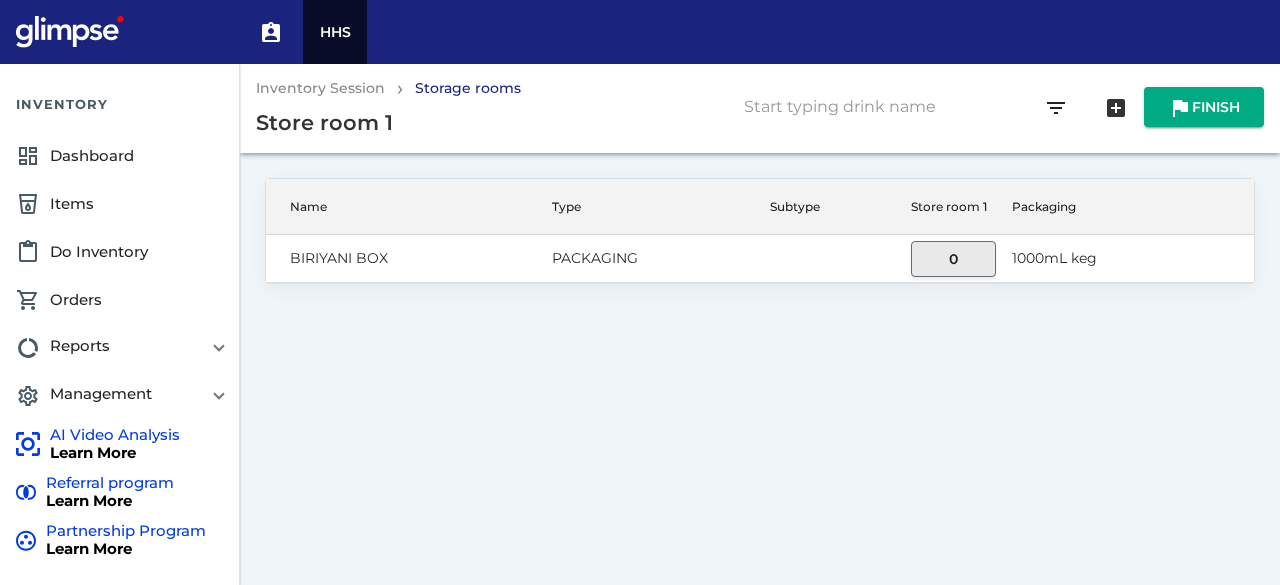 click on "0" at bounding box center [953, 259] 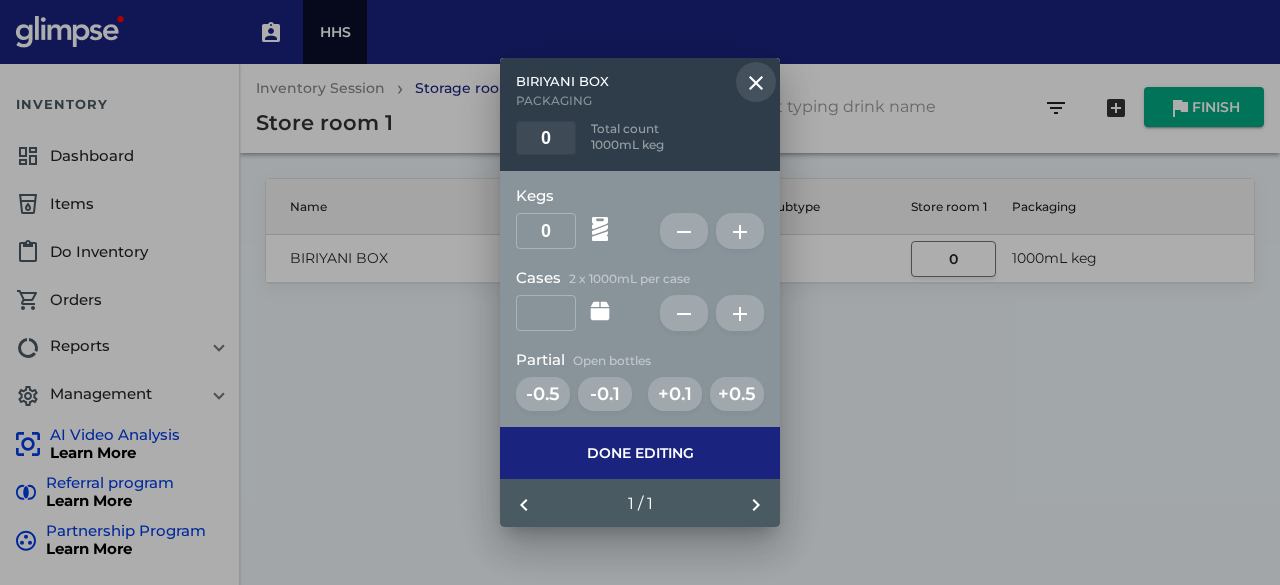 click on "clear" at bounding box center [756, 83] 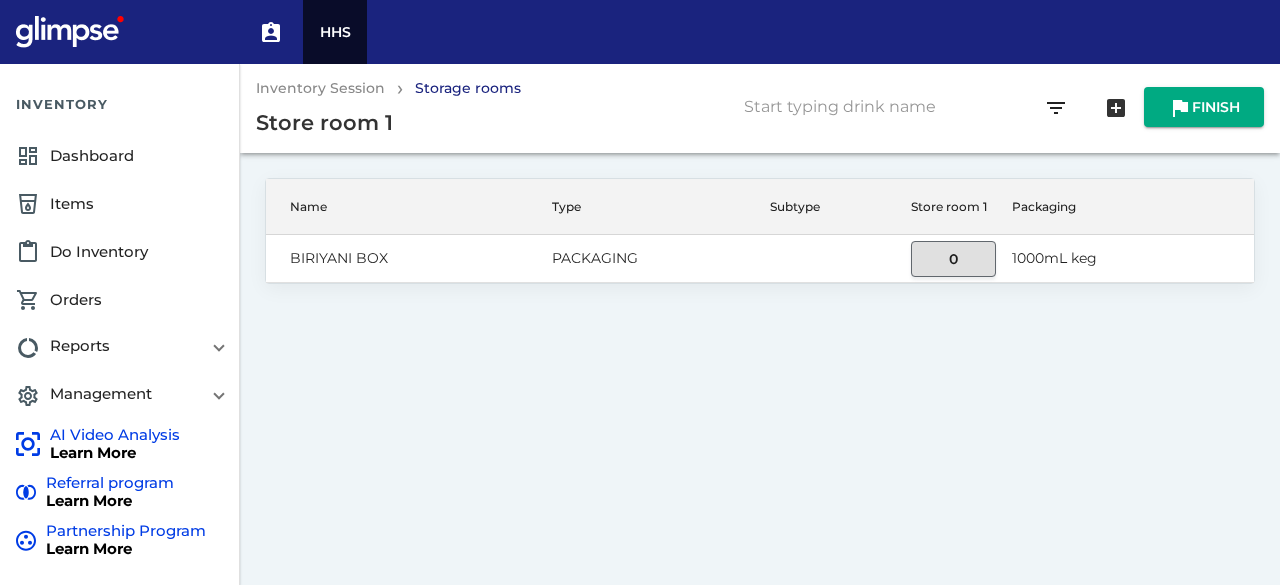click on "BIRIYANI BOX" at bounding box center [405, 259] 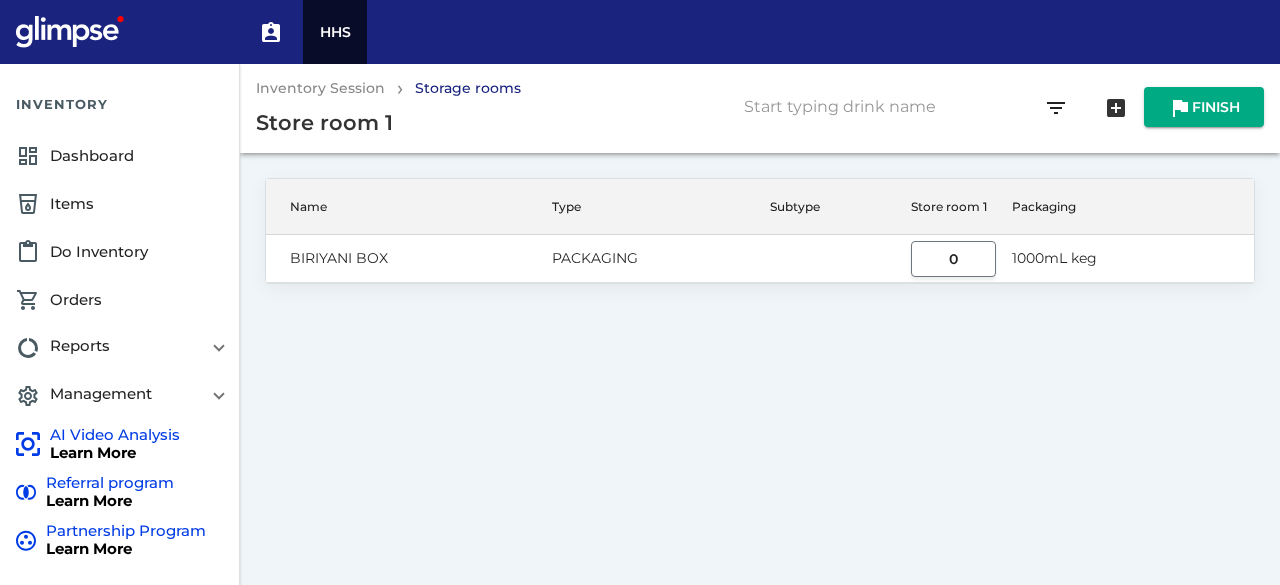 drag, startPoint x: 1072, startPoint y: 259, endPoint x: 744, endPoint y: 262, distance: 328.01373 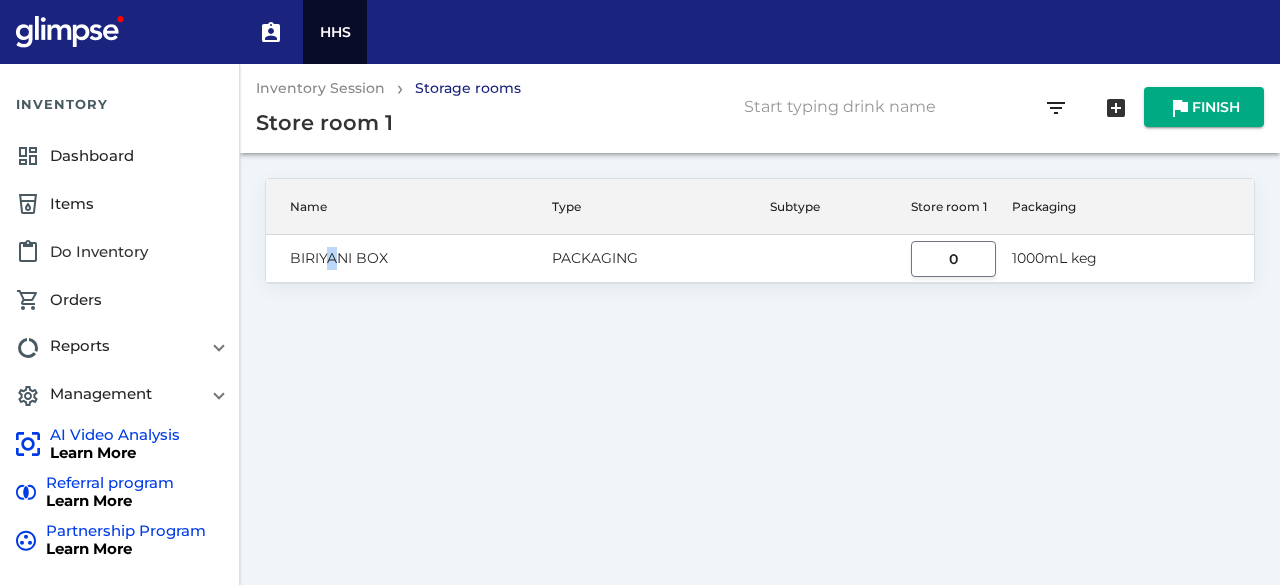 click on "content_paste  Do Inventory" at bounding box center [119, 252] 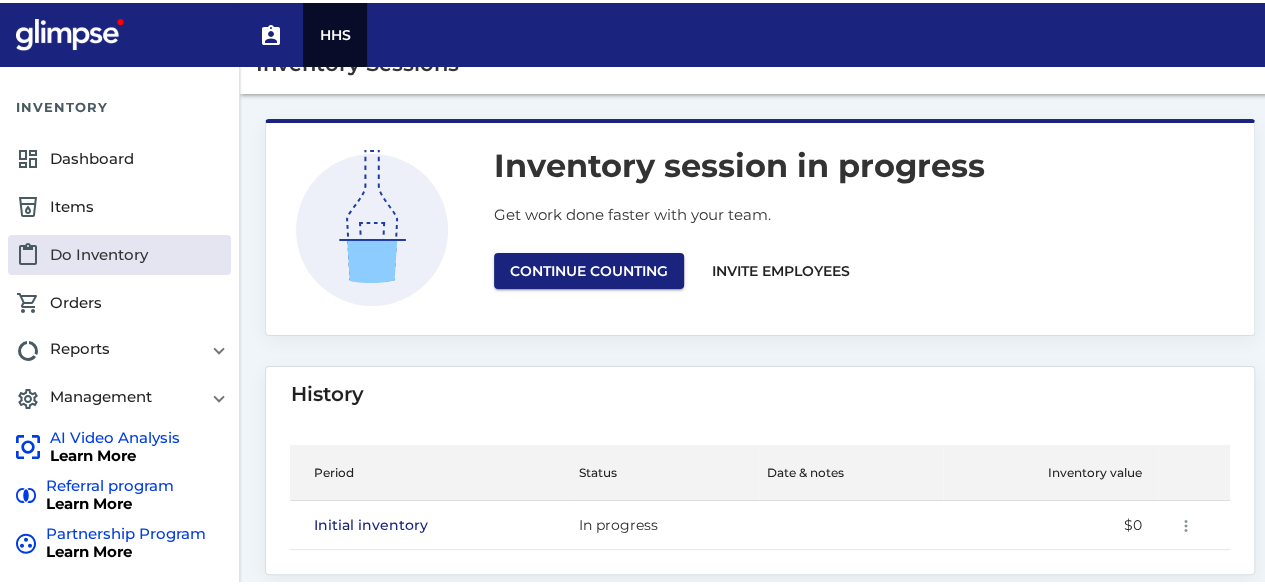 scroll, scrollTop: 46, scrollLeft: 0, axis: vertical 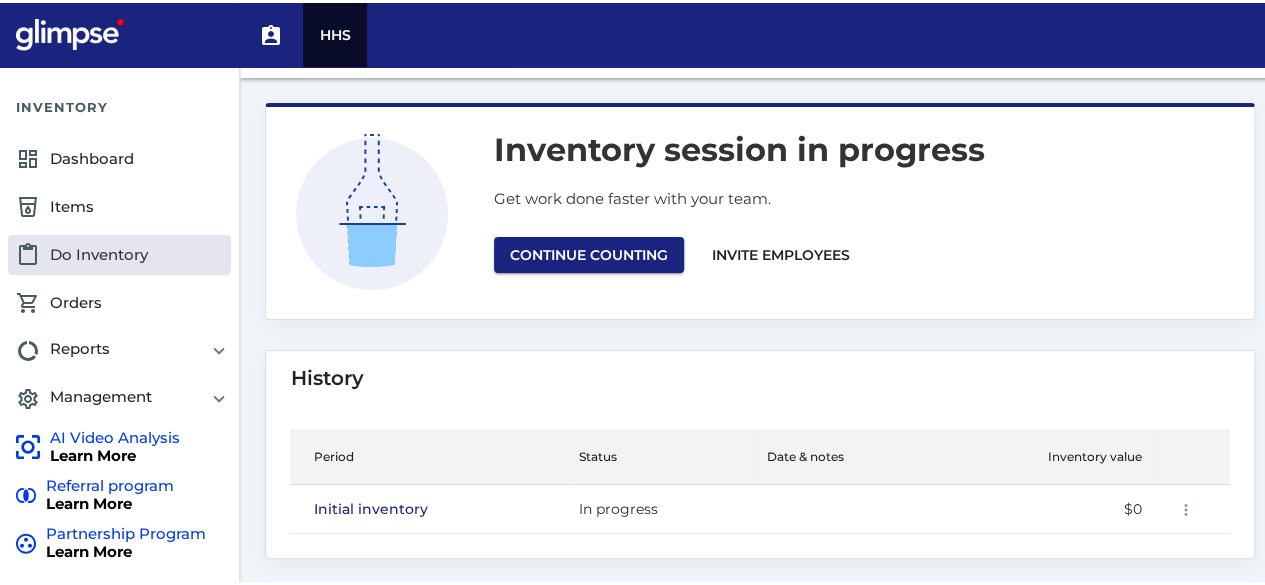 click on "Initial inventory" at bounding box center [430, 506] 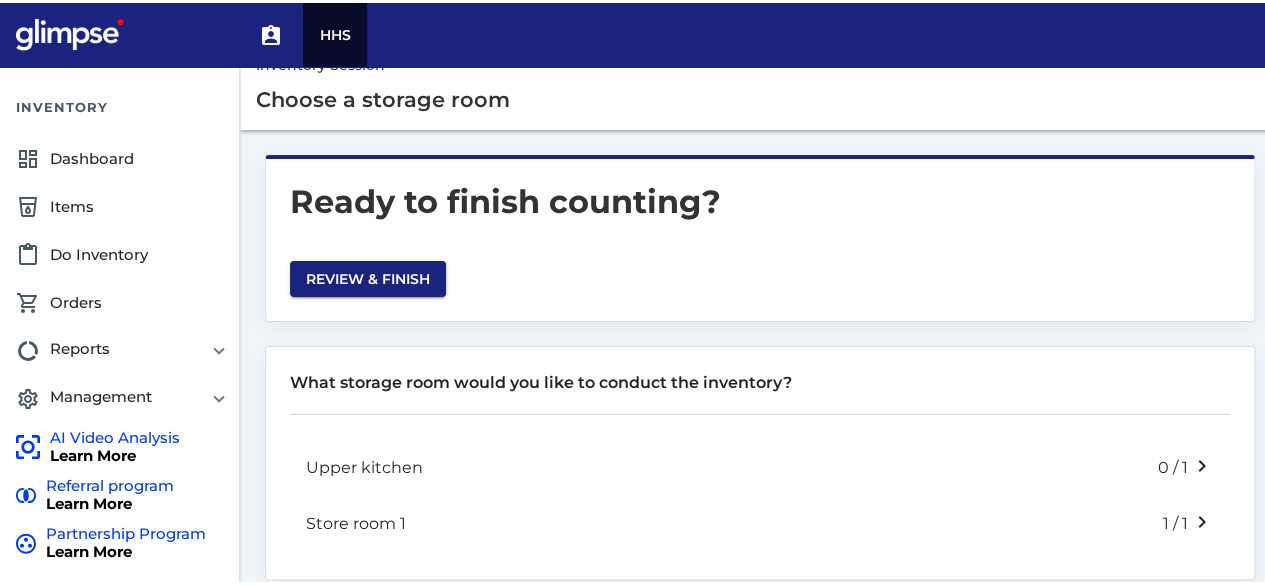 scroll, scrollTop: 46, scrollLeft: 0, axis: vertical 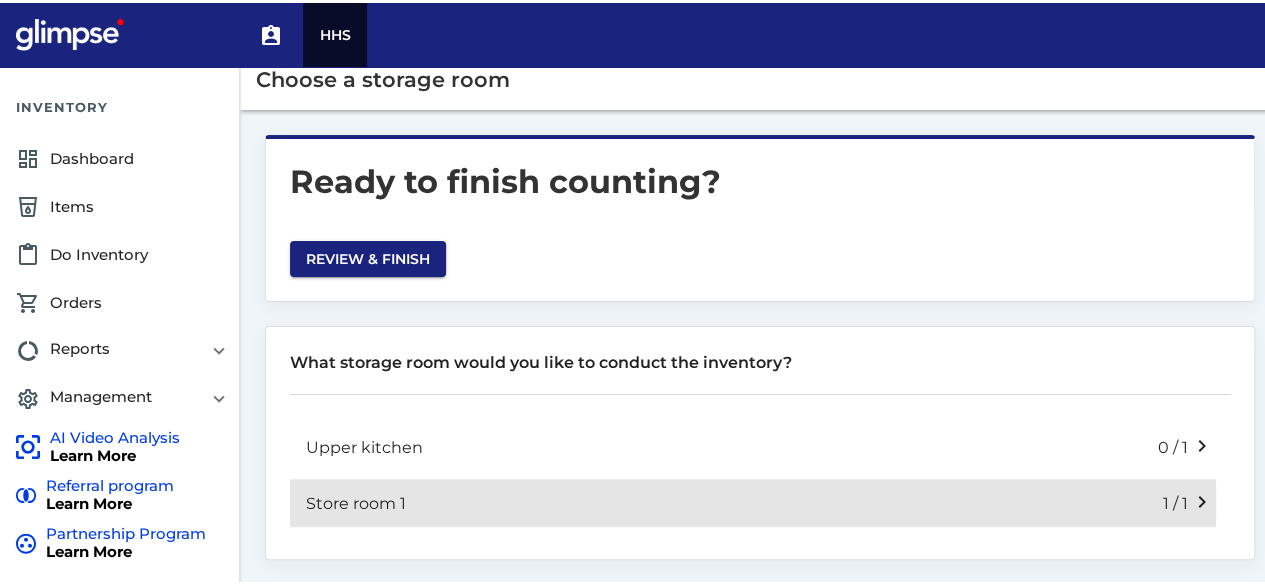 click on "Store room 1" at bounding box center [364, 444] 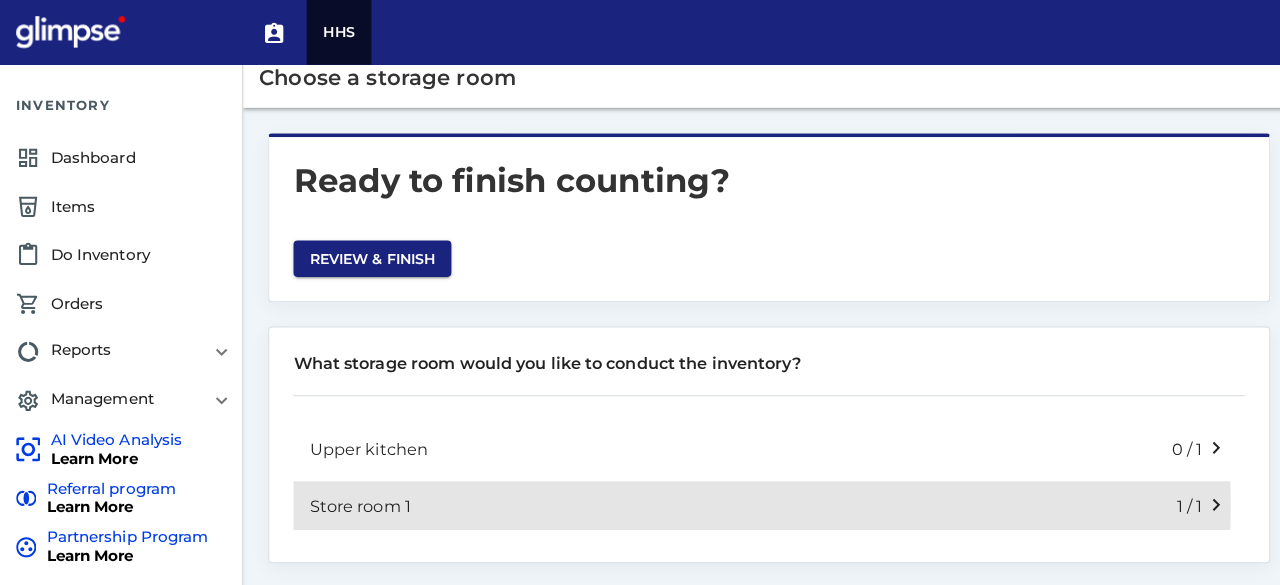 scroll, scrollTop: 0, scrollLeft: 0, axis: both 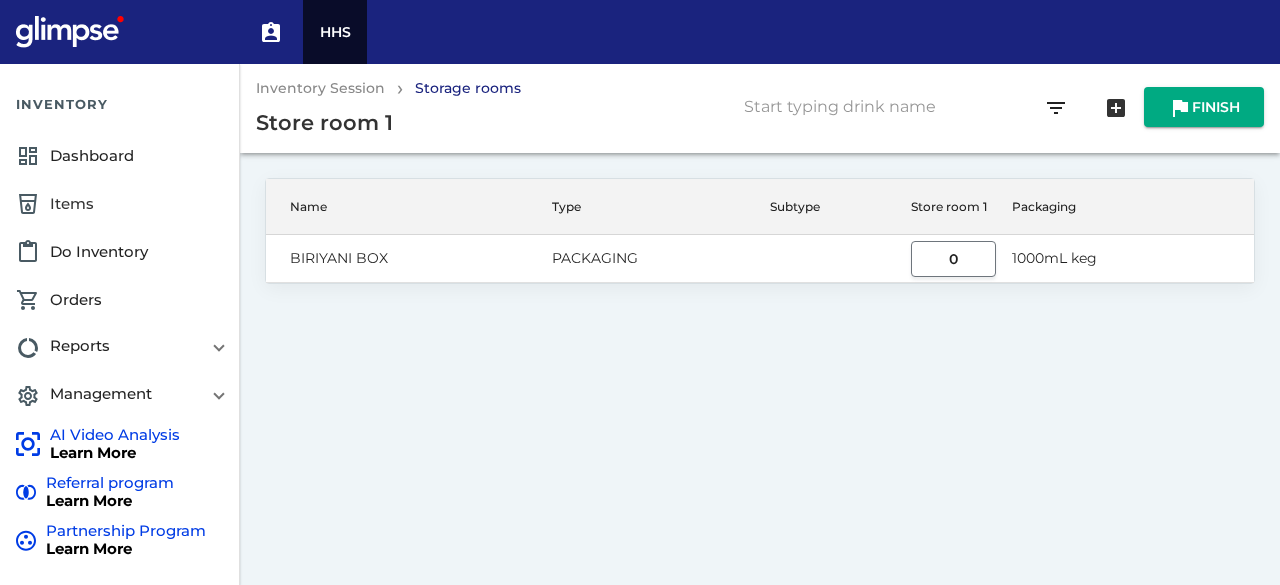 click on "local_drink  Items" at bounding box center (119, 204) 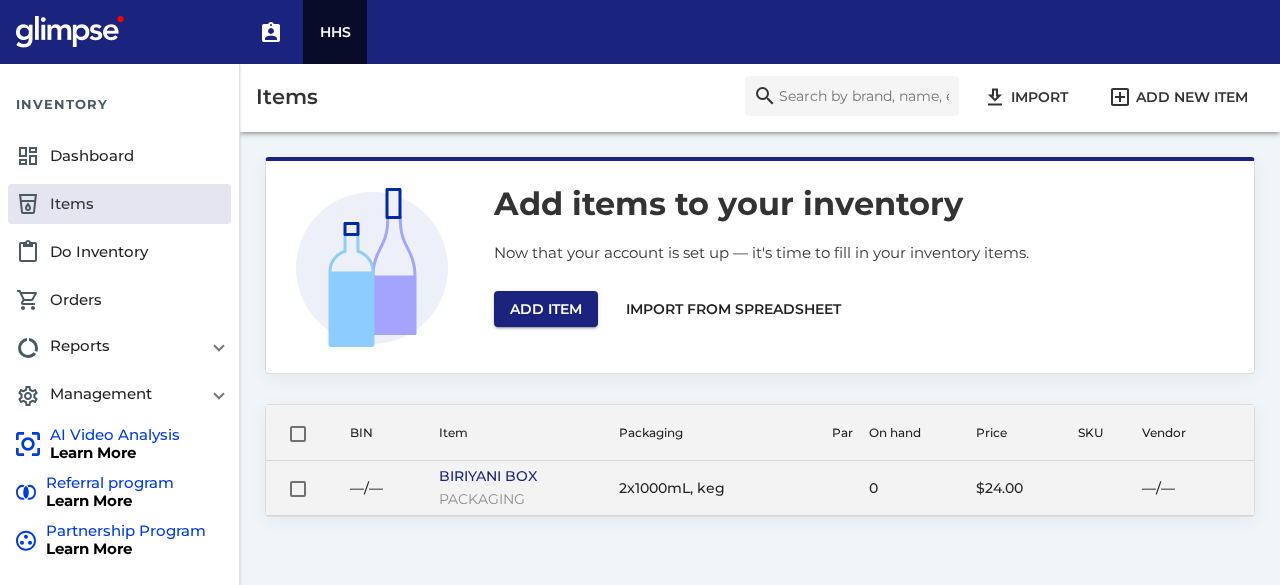 click on "BIRIYANI BOX" at bounding box center (520, 476) 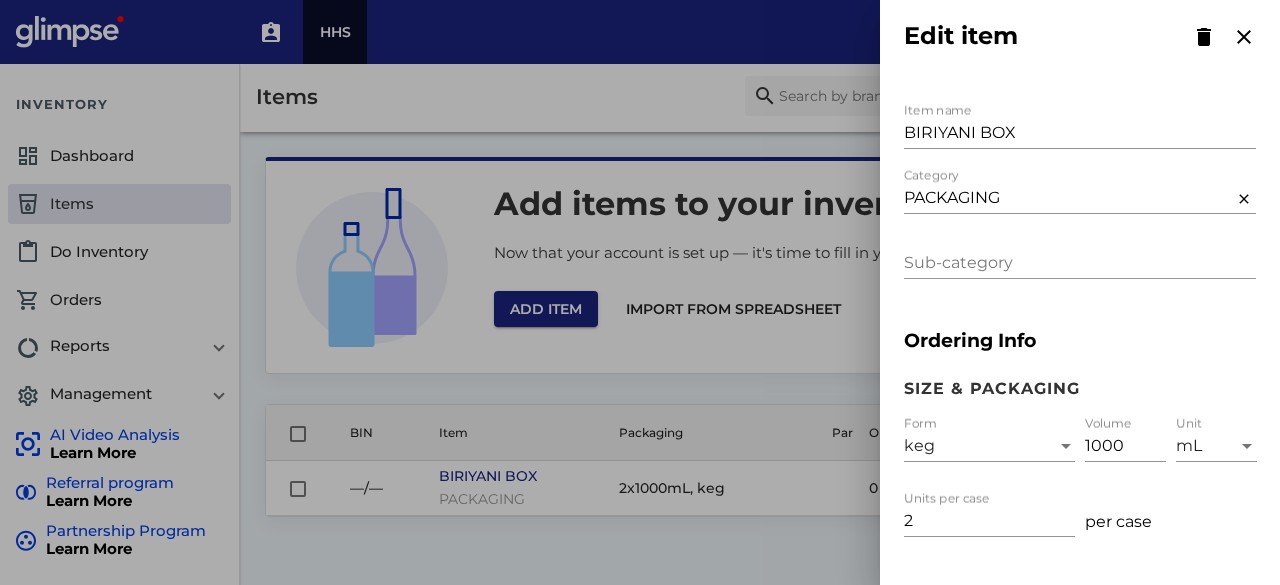 scroll, scrollTop: 0, scrollLeft: 0, axis: both 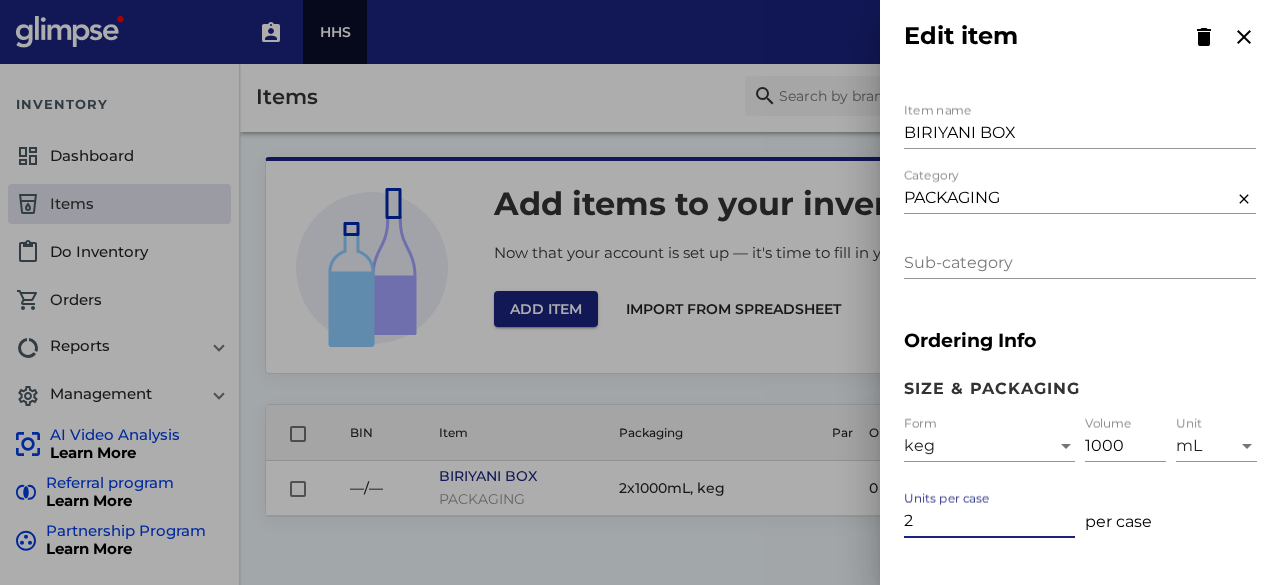 click on "2" at bounding box center [989, 521] 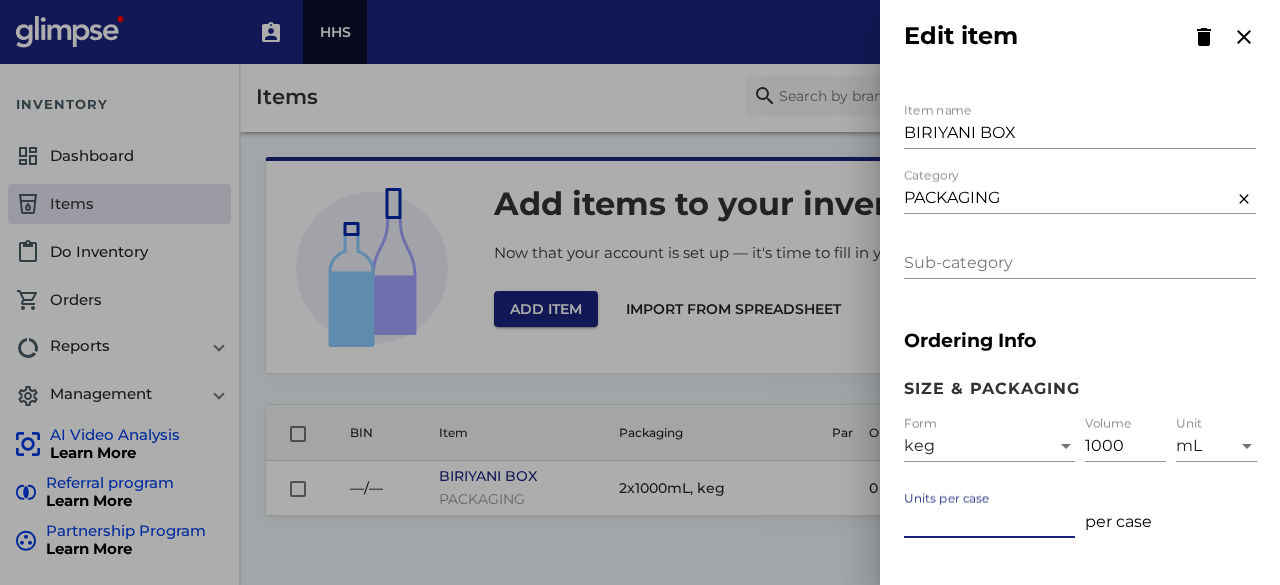 click on "keg" at bounding box center (980, 446) 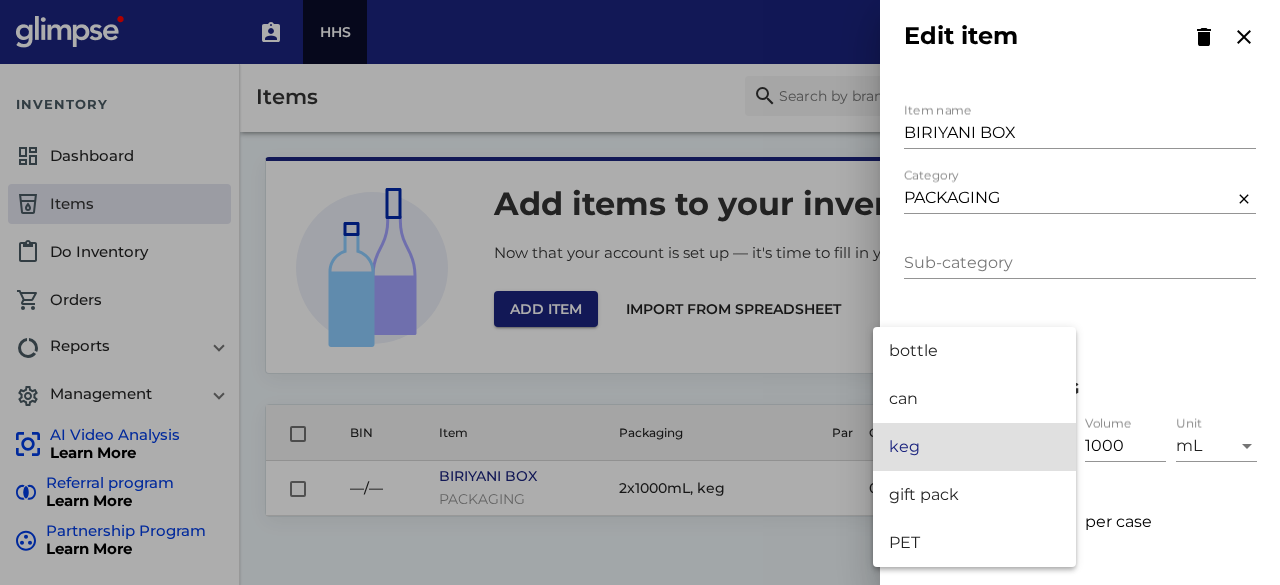 click at bounding box center (640, 292) 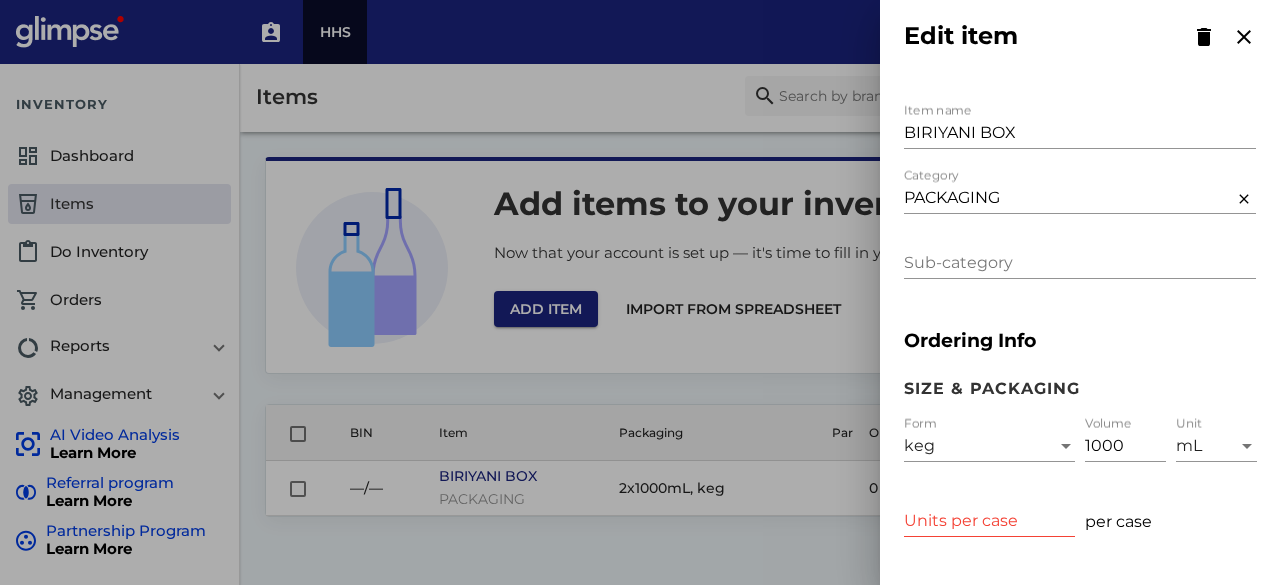 click on "keg" at bounding box center [919, 445] 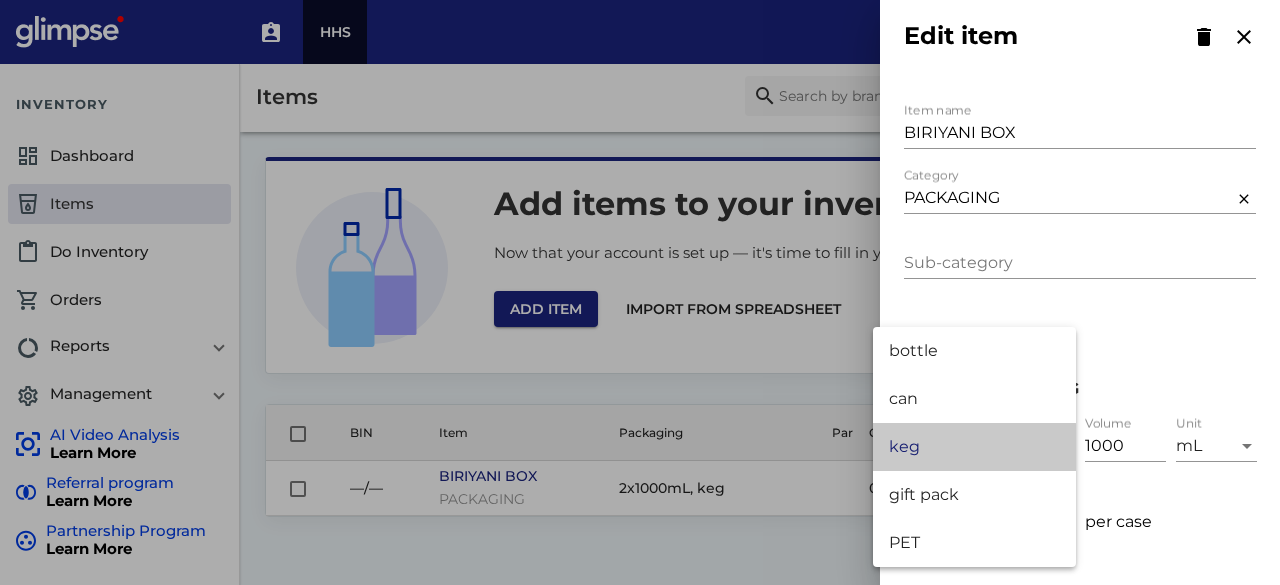 click on "keg" at bounding box center (974, 447) 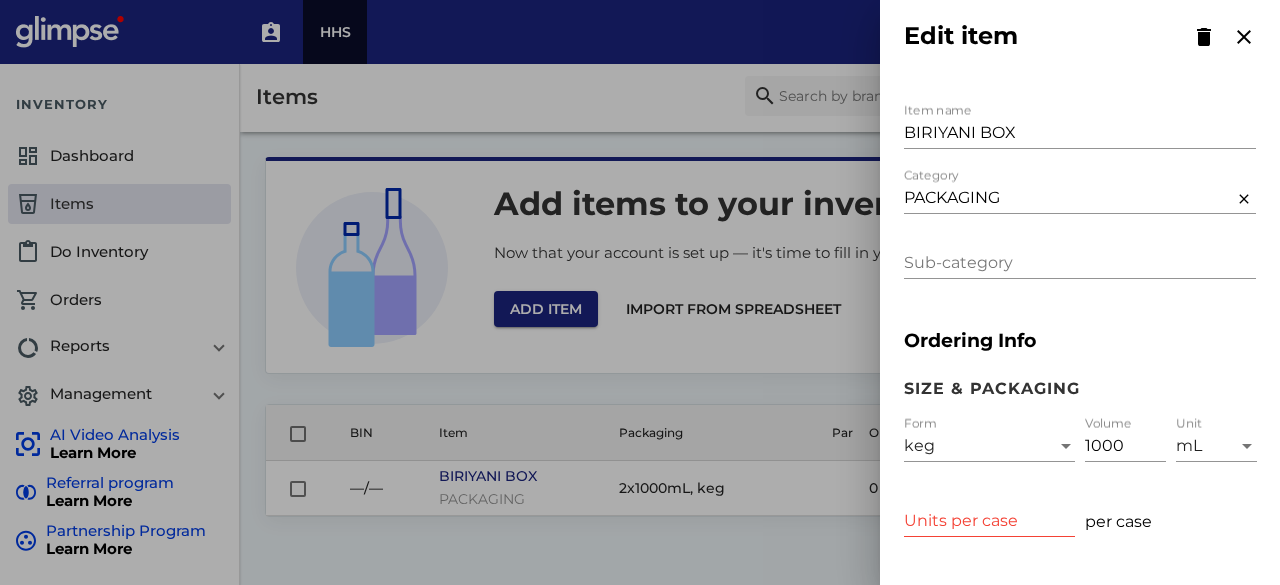 click on "keg Form" at bounding box center [989, 439] 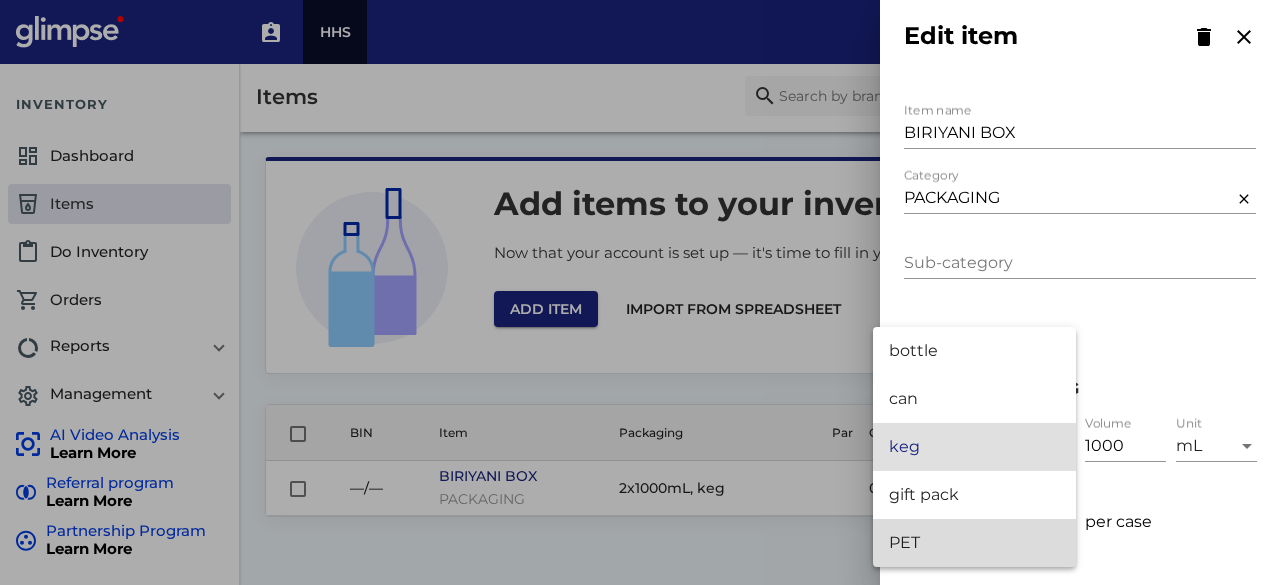 click on "PET" at bounding box center [974, 543] 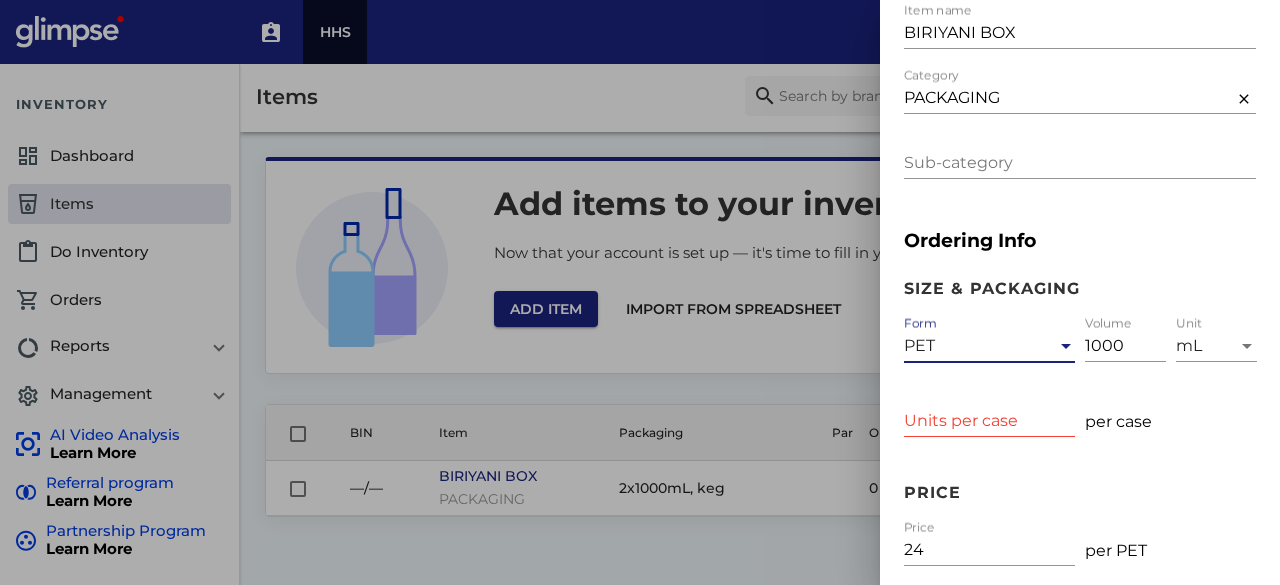 scroll, scrollTop: 200, scrollLeft: 0, axis: vertical 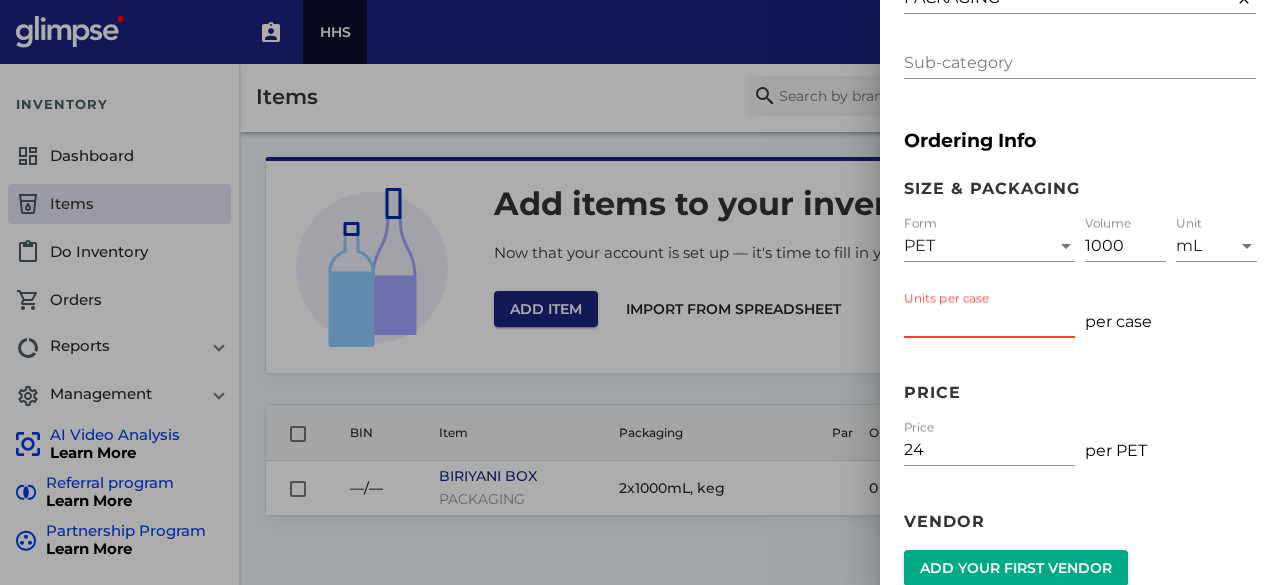 click on "Units per case" at bounding box center (989, 321) 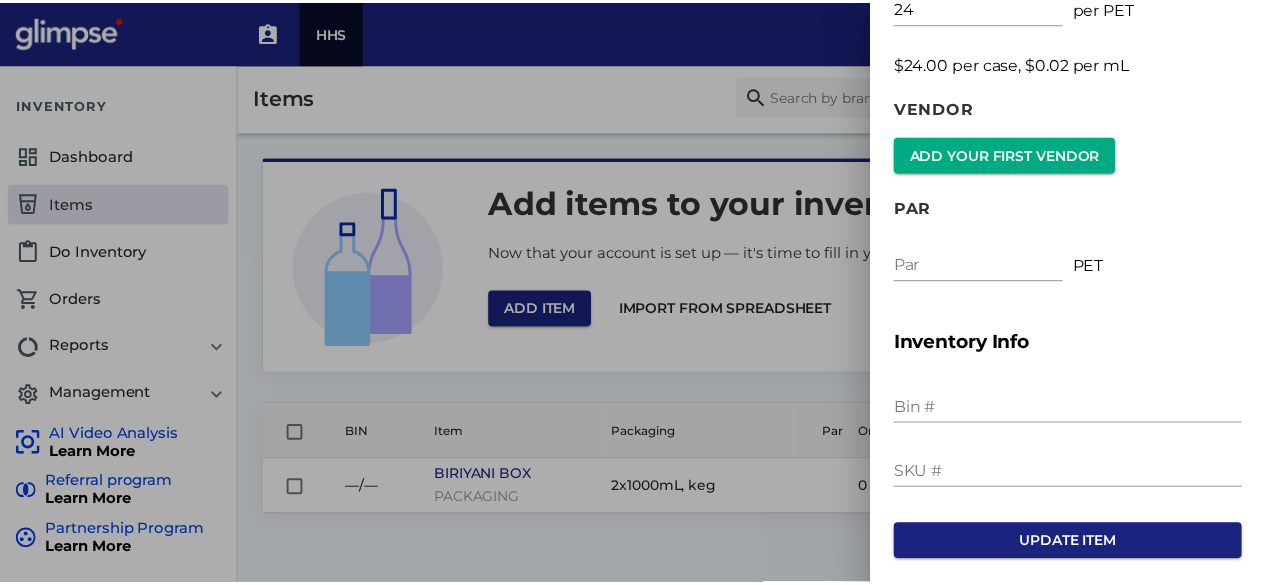 scroll, scrollTop: 646, scrollLeft: 0, axis: vertical 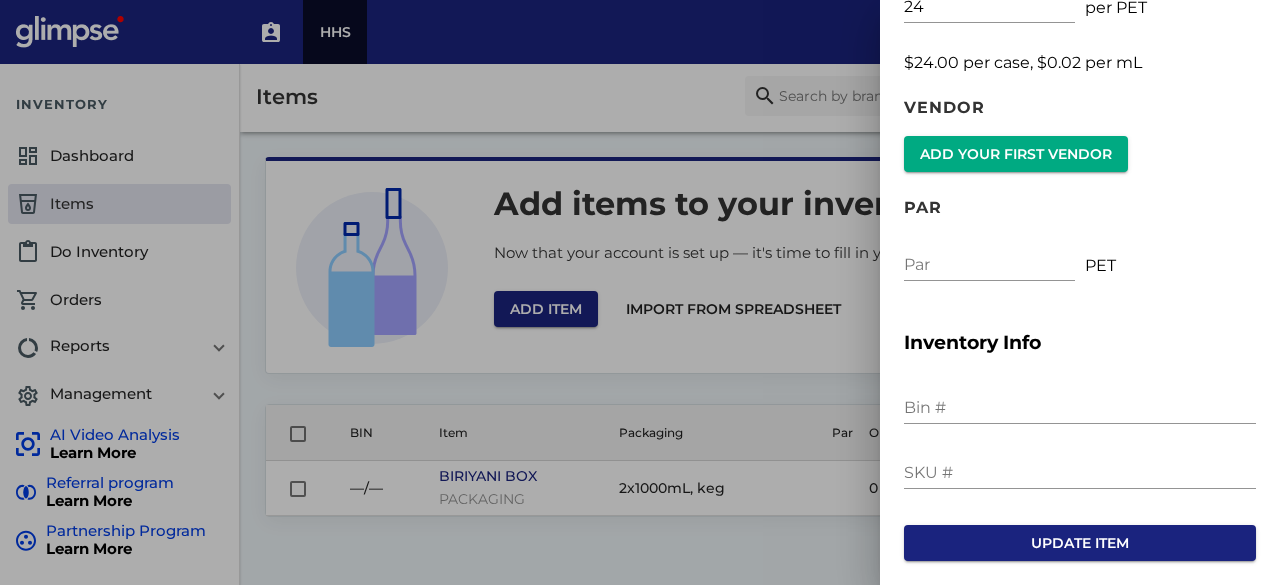 type on "1" 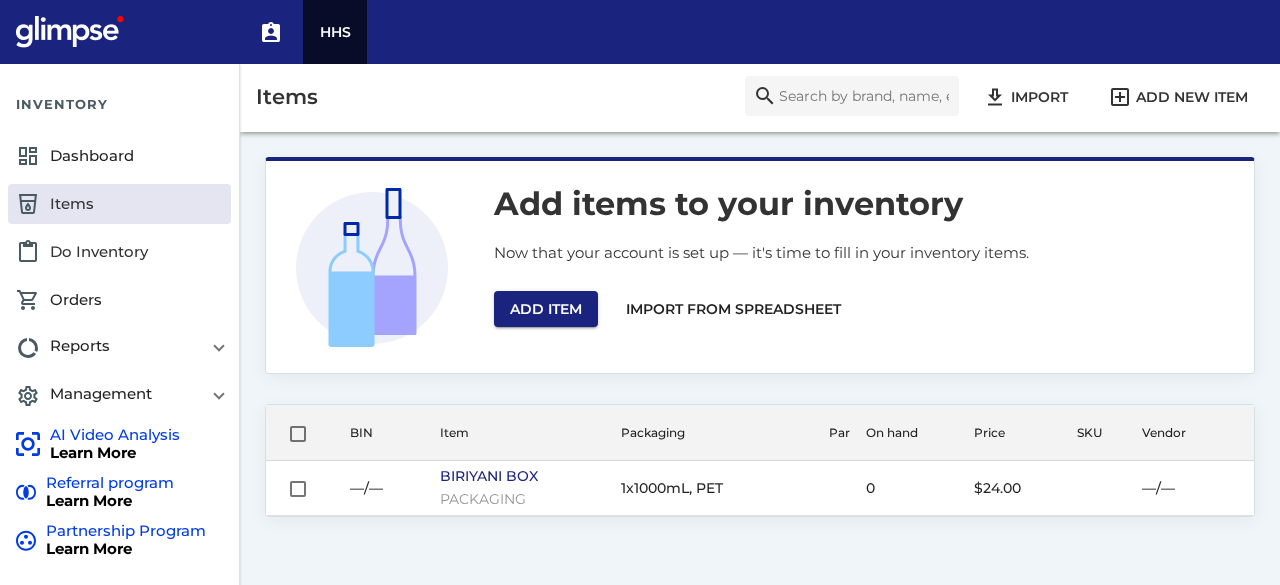 click on "content_paste  Do Inventory" at bounding box center (119, 252) 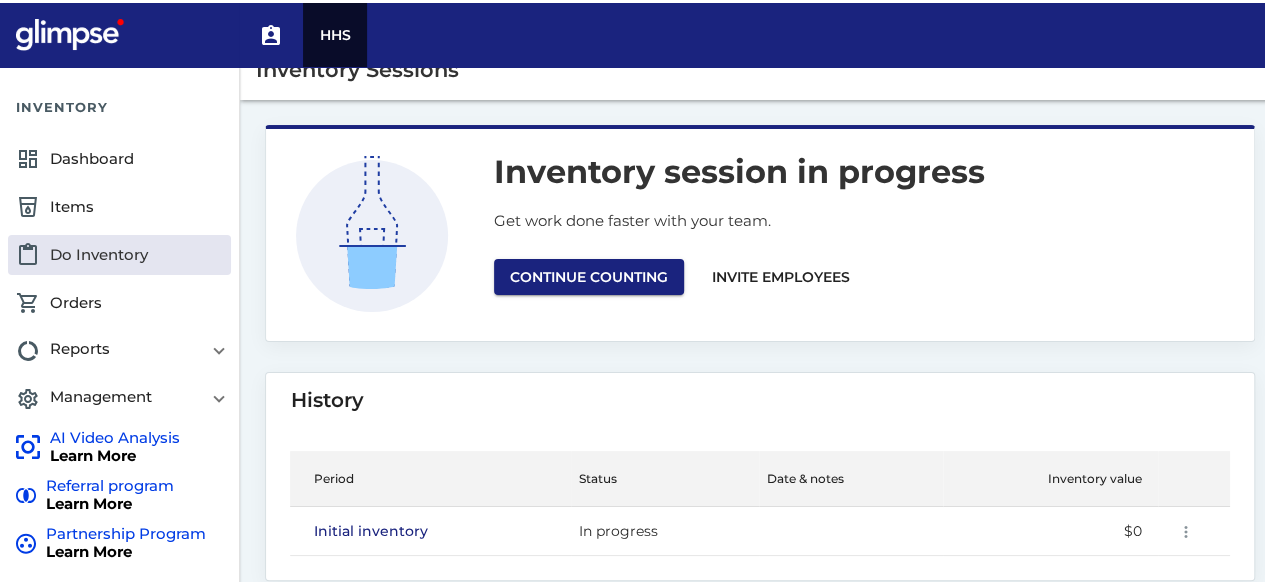 scroll, scrollTop: 46, scrollLeft: 0, axis: vertical 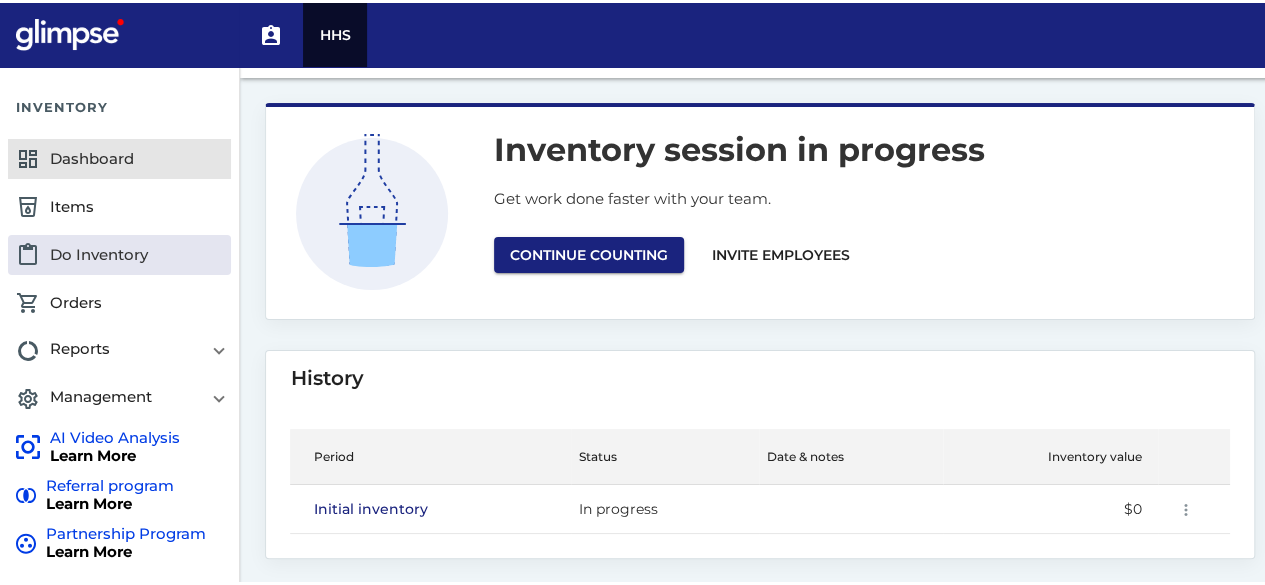 click on "dashboard  Dashboard" at bounding box center (119, 156) 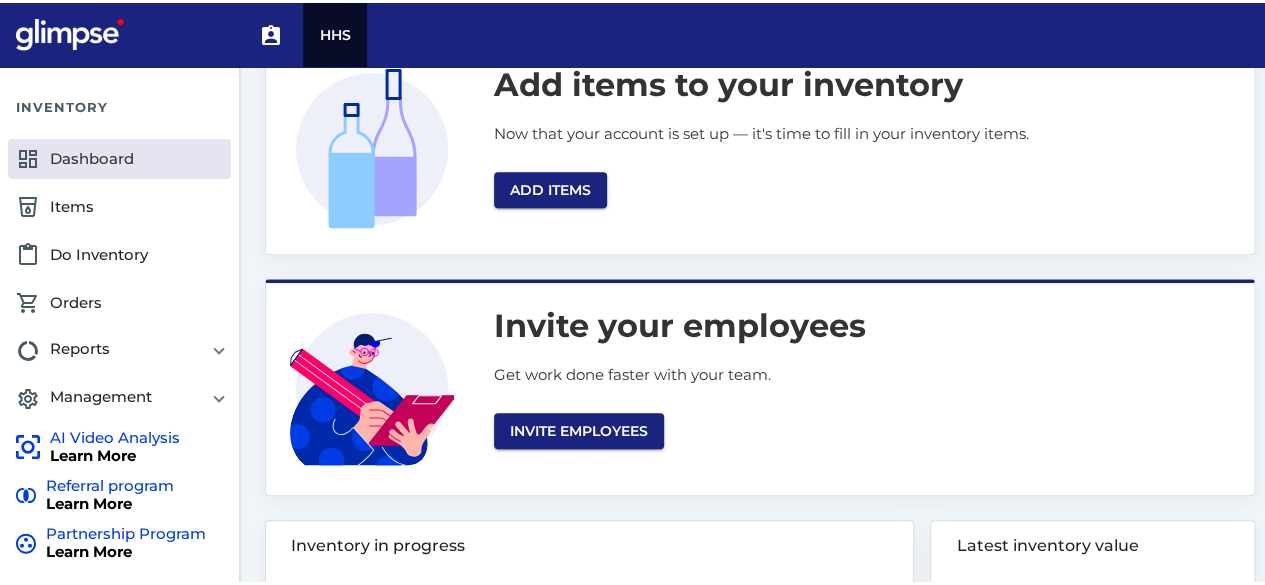 scroll, scrollTop: 400, scrollLeft: 0, axis: vertical 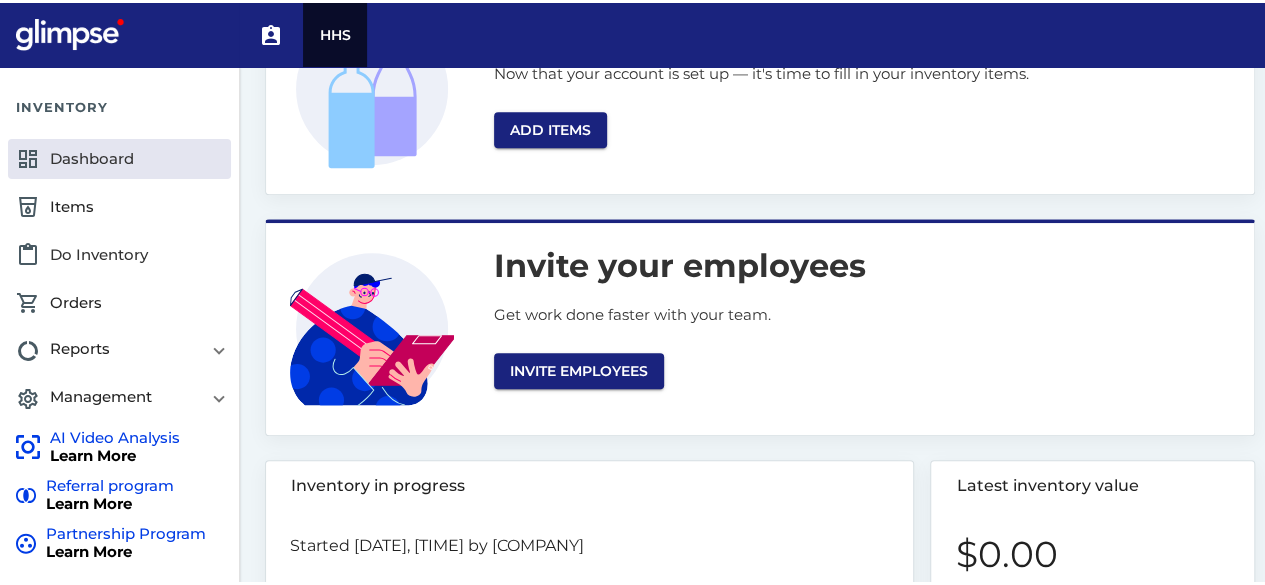 click on "content_paste  Do Inventory" at bounding box center [119, 252] 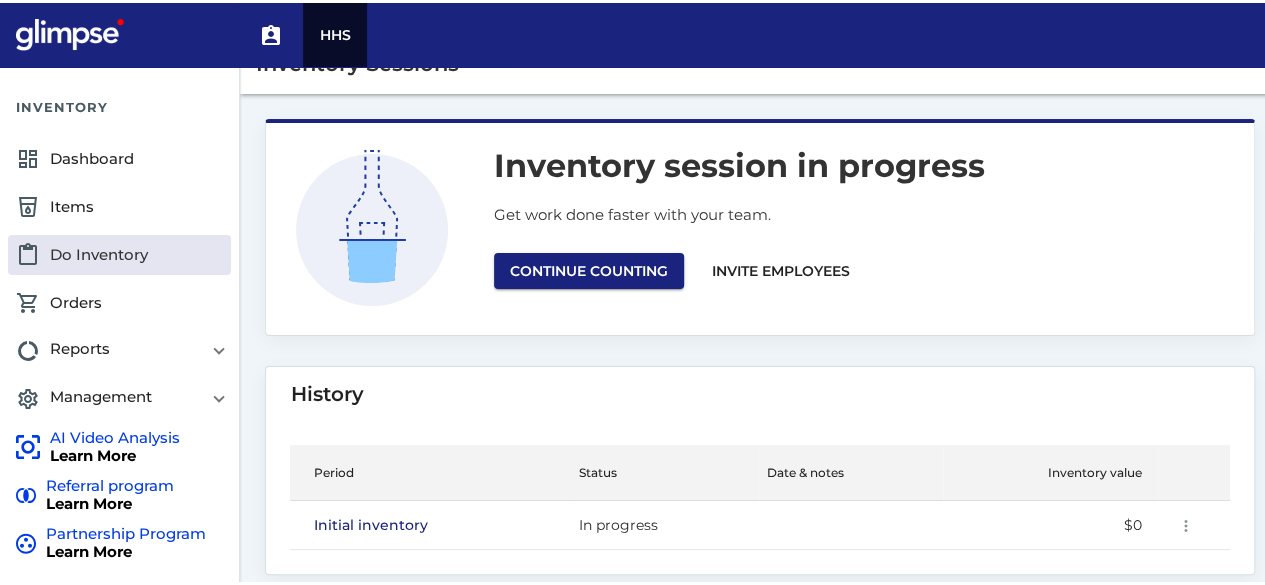 scroll, scrollTop: 46, scrollLeft: 0, axis: vertical 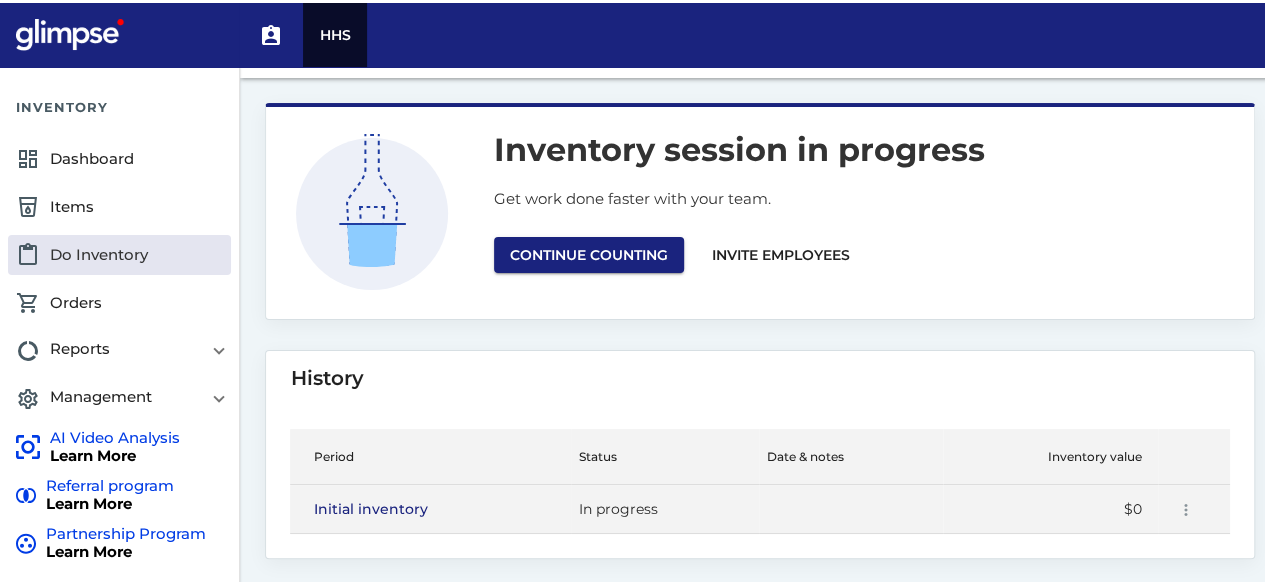 click on "Initial inventory" at bounding box center [430, 506] 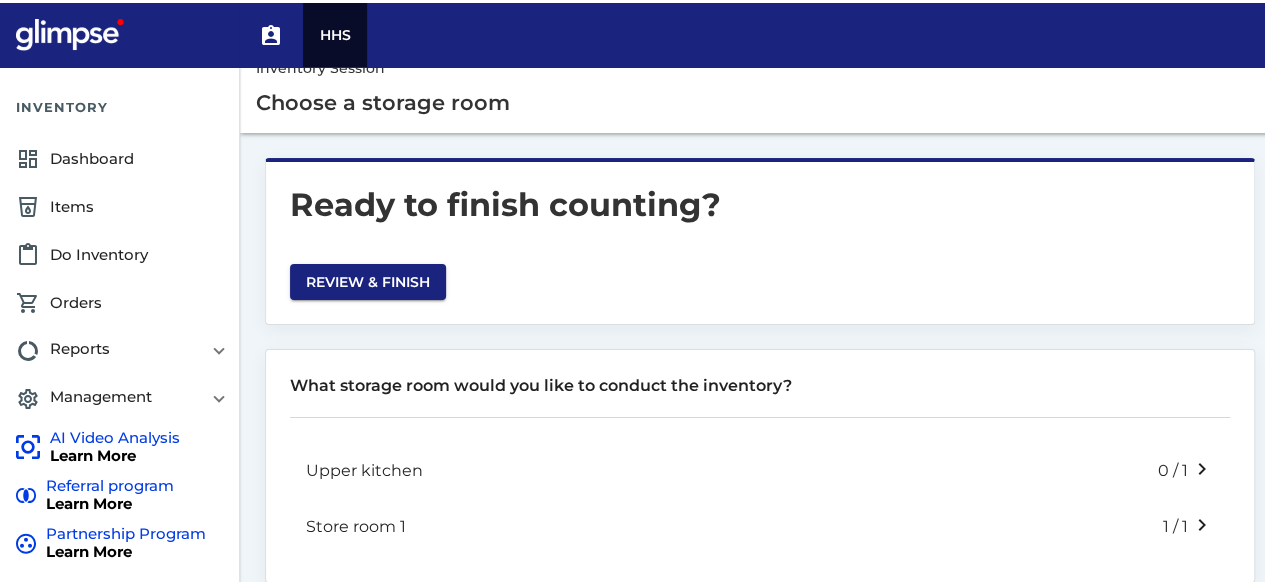 scroll, scrollTop: 46, scrollLeft: 0, axis: vertical 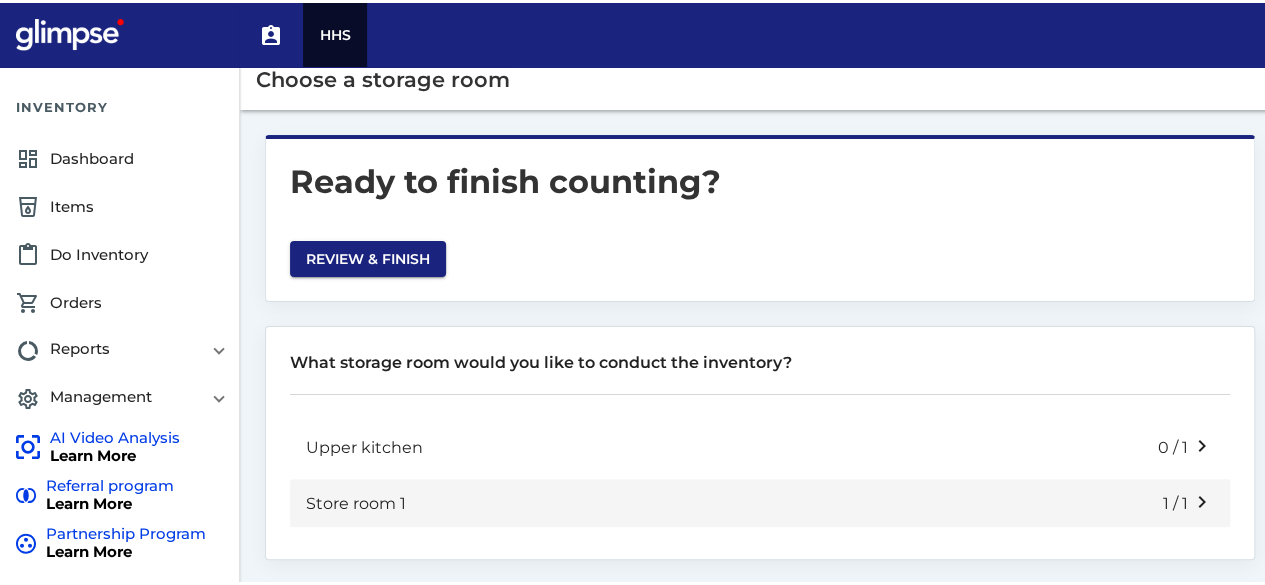 click on "Store room 1 1 / 1 keyboard_arrow_right" at bounding box center [760, 444] 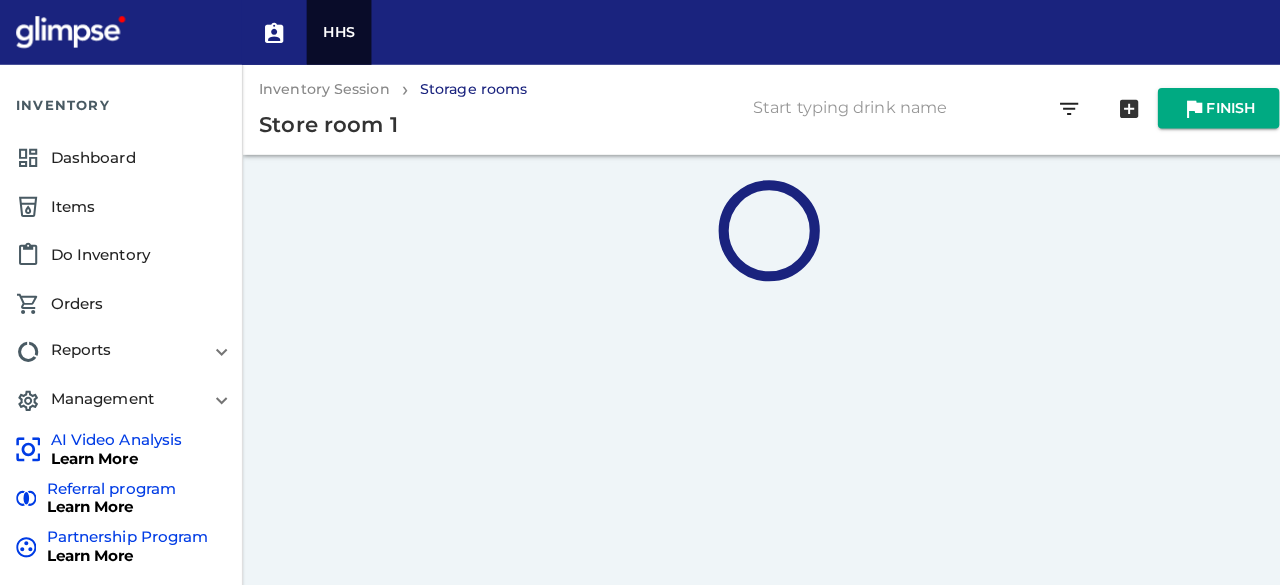 scroll, scrollTop: 0, scrollLeft: 0, axis: both 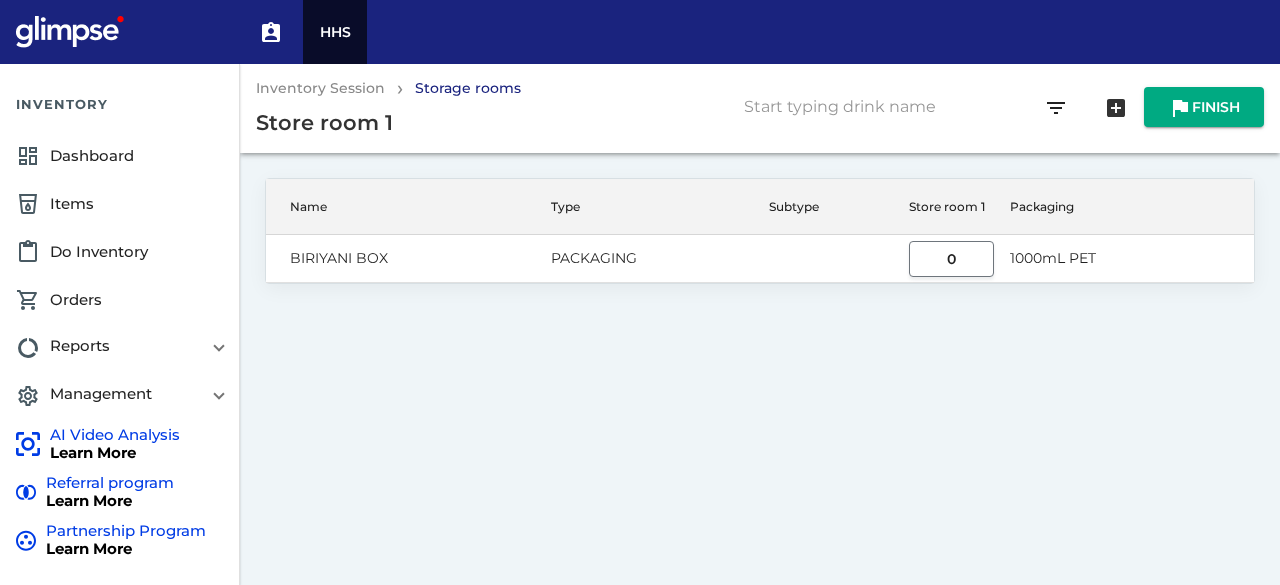 click on "0" at bounding box center [951, 259] 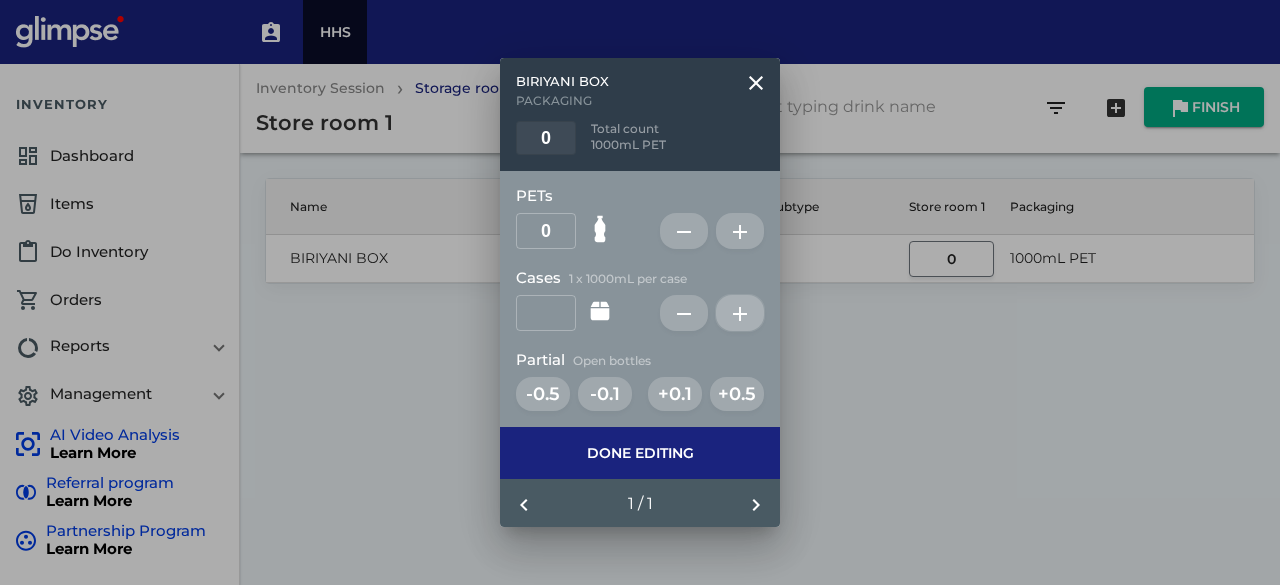 click on "add" at bounding box center [740, 314] 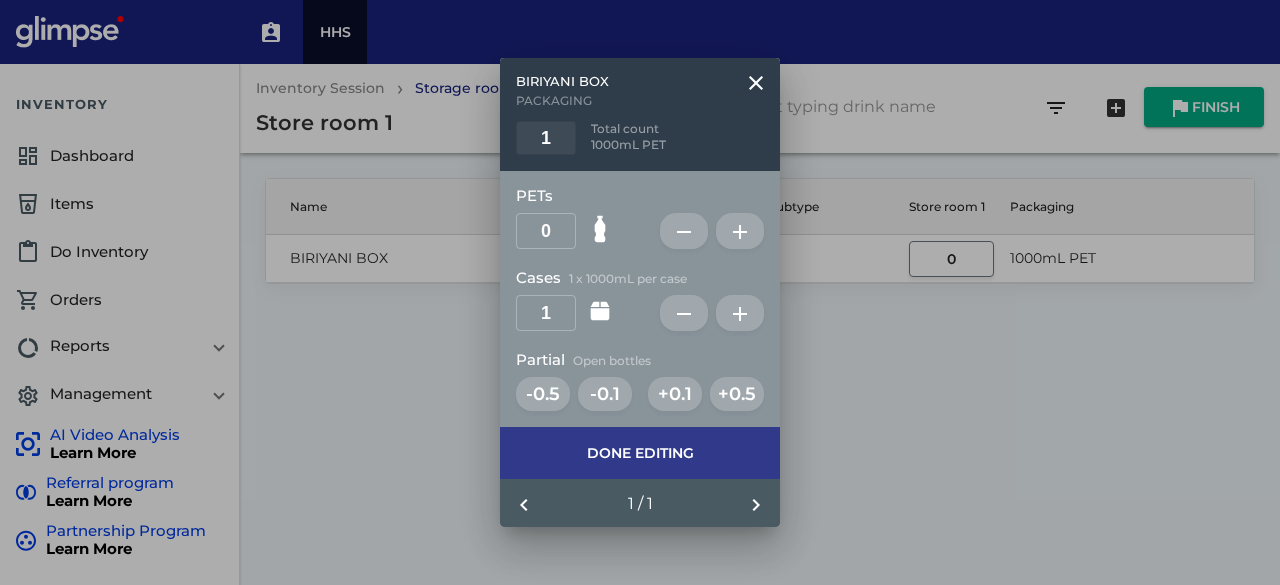click on "Done editing" at bounding box center [640, 453] 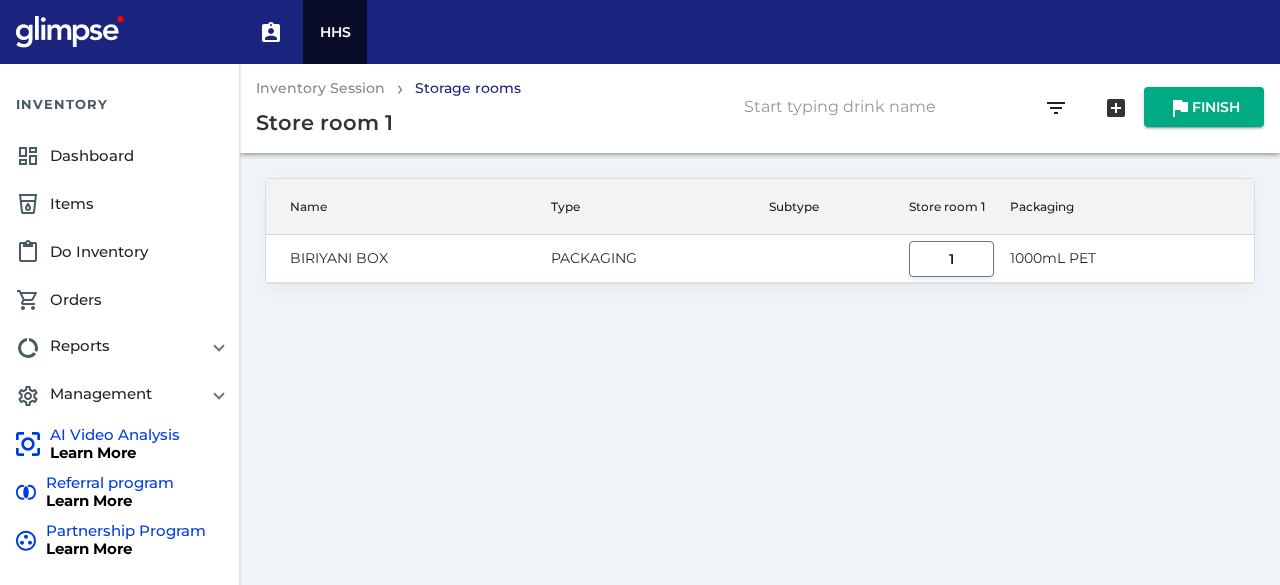 click on "1" at bounding box center [951, 259] 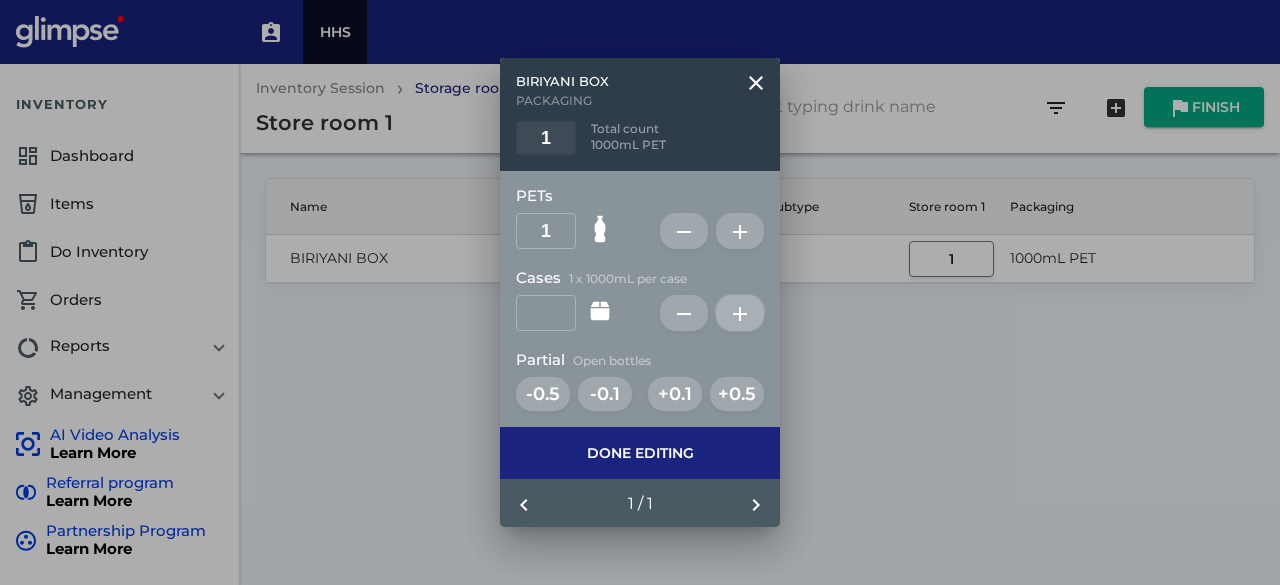 click on "add" at bounding box center (740, 314) 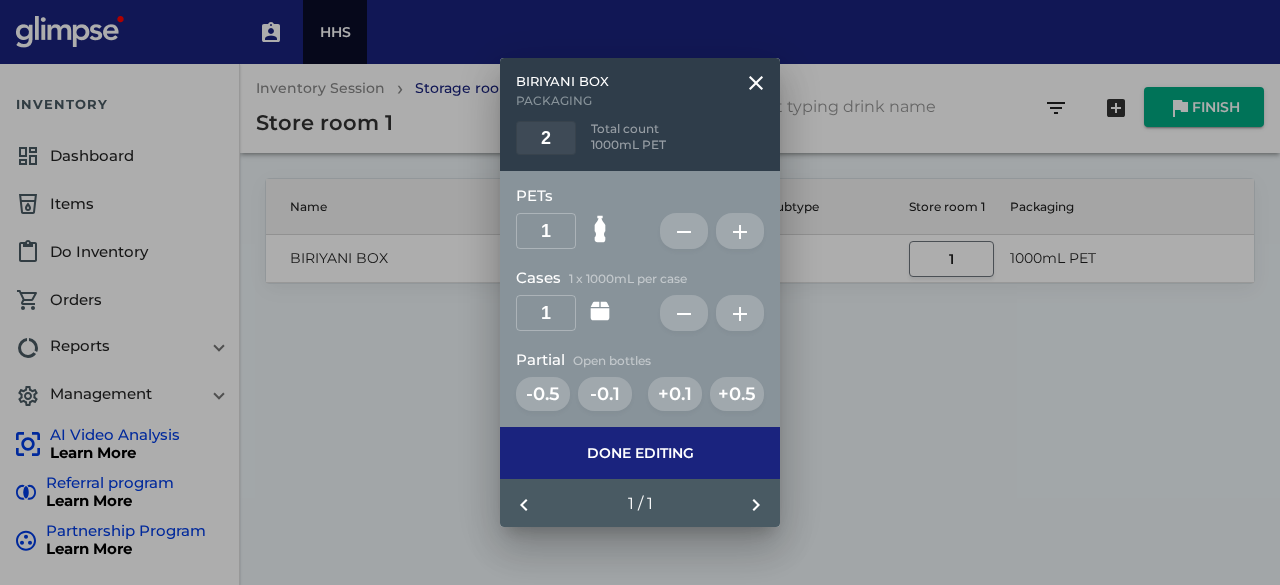 click on "add" at bounding box center [740, 314] 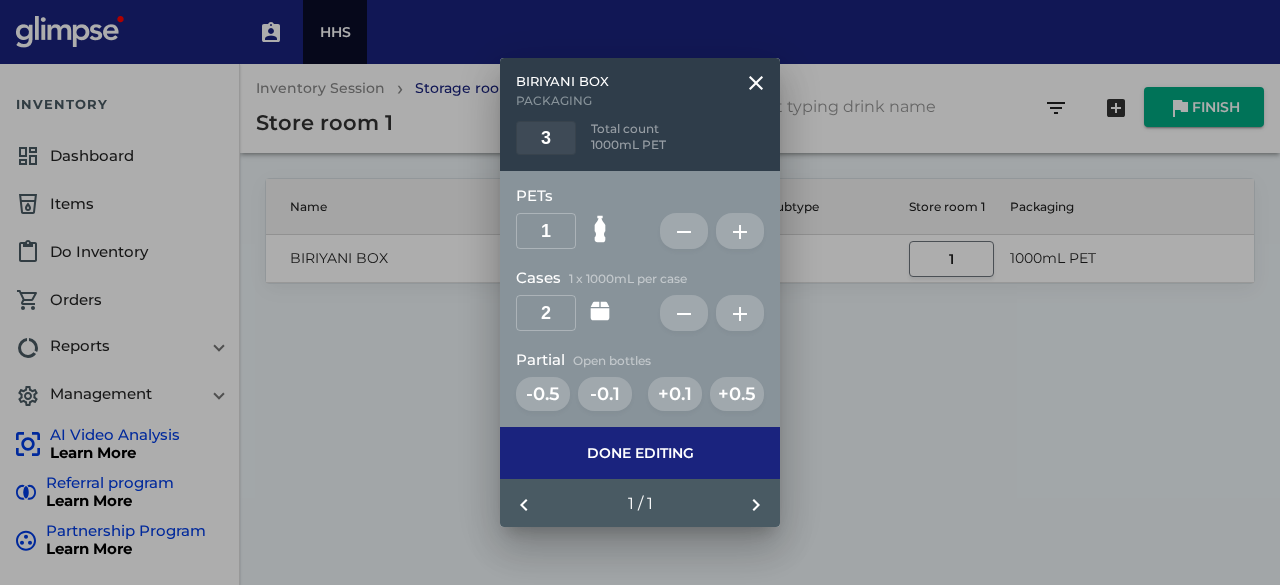 click on "Done editing" at bounding box center (640, 453) 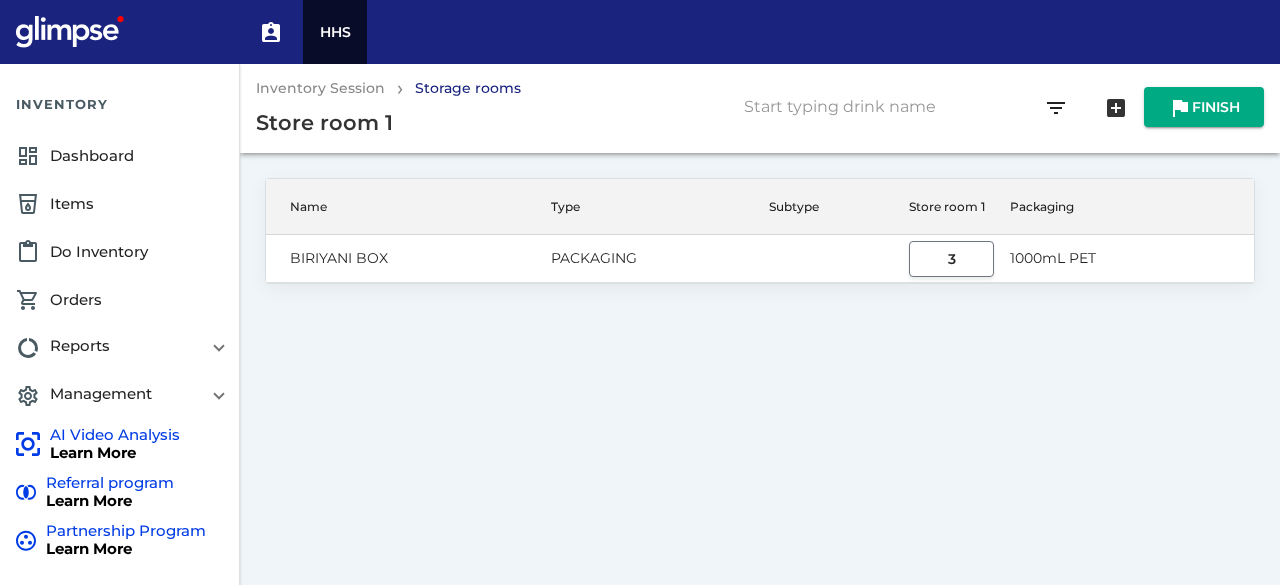 click on "3" at bounding box center (951, 259) 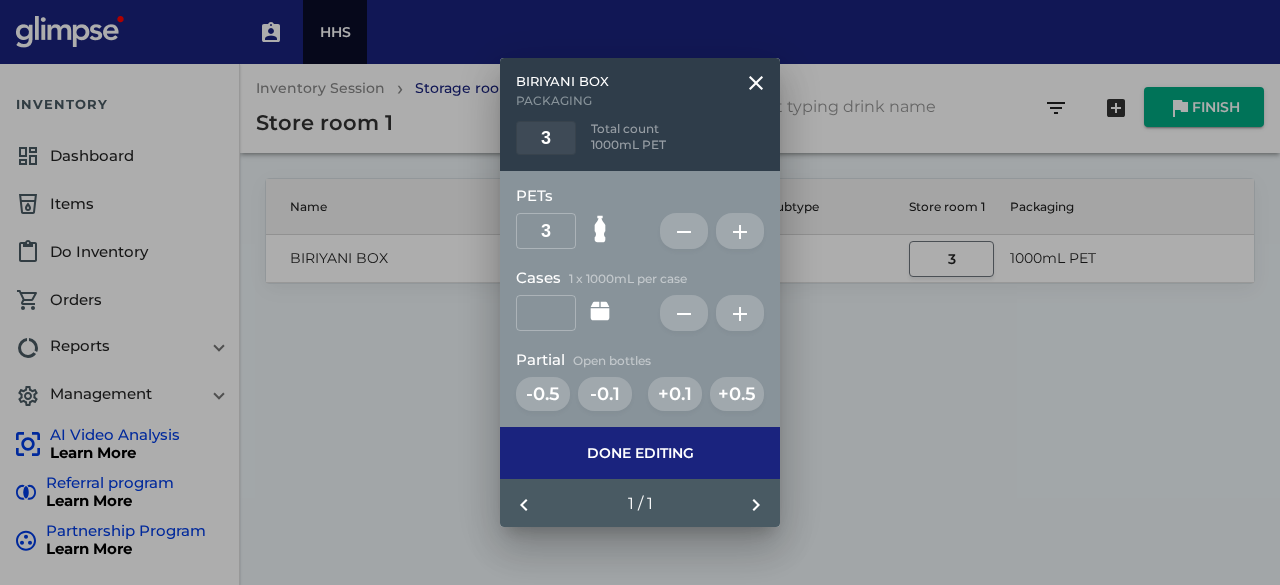 click on "remove" at bounding box center [684, 231] 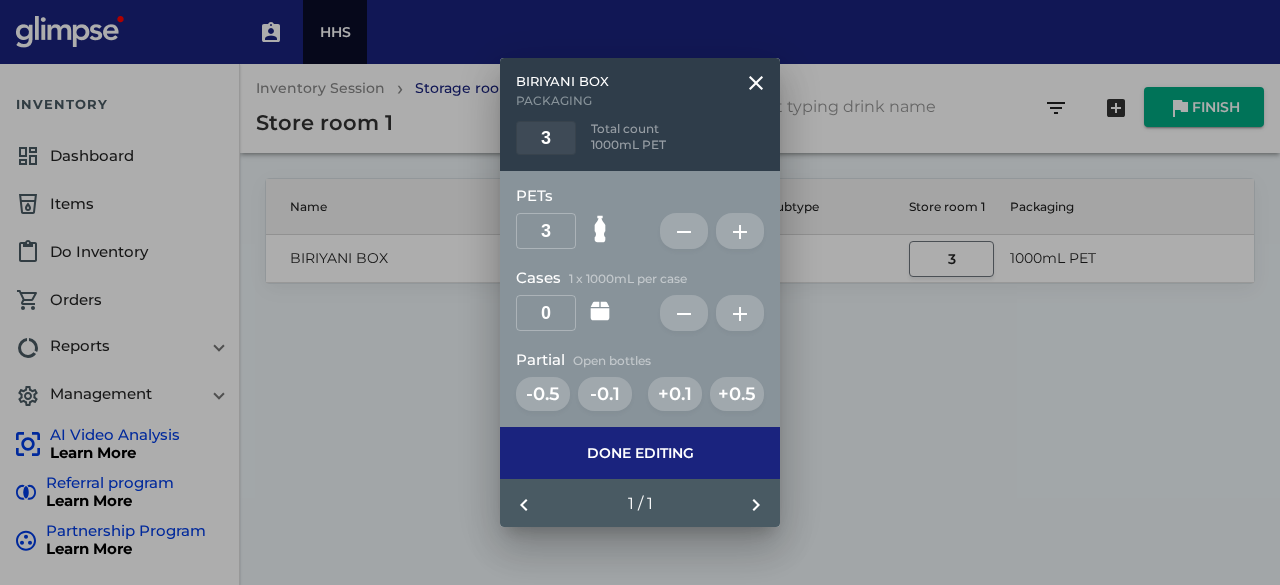 click on "clear" at bounding box center (756, 83) 